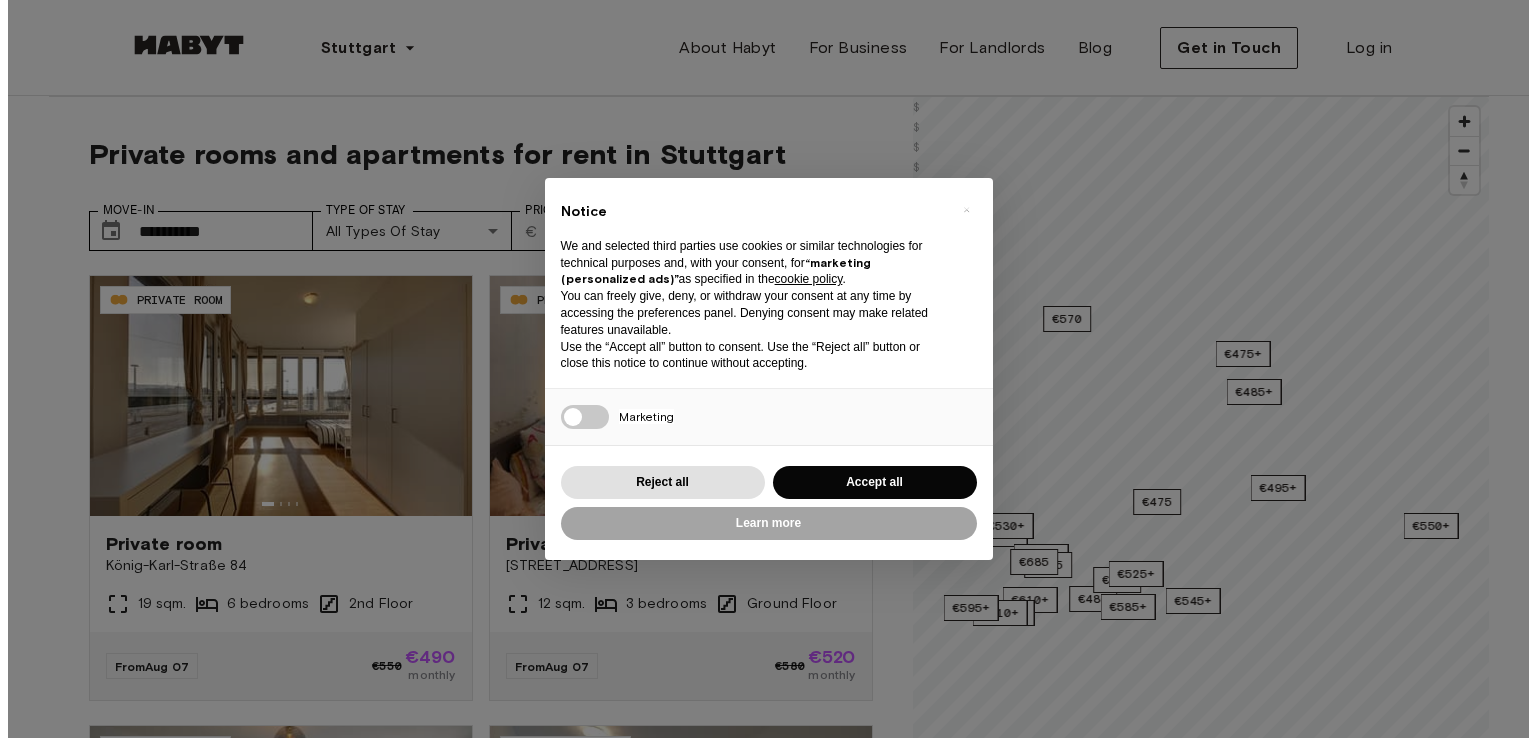 scroll, scrollTop: 0, scrollLeft: 0, axis: both 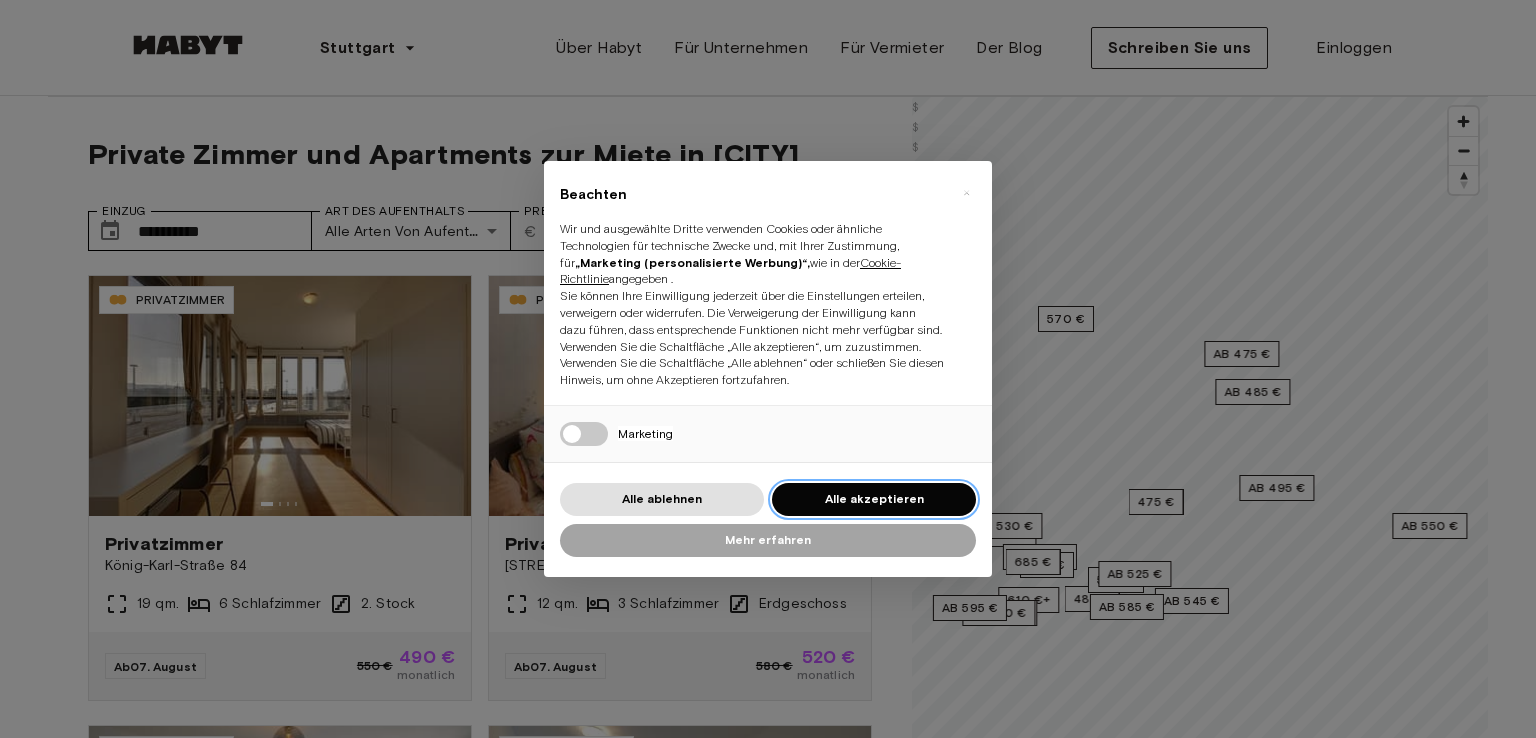 click on "Alle akzeptieren" at bounding box center [874, 498] 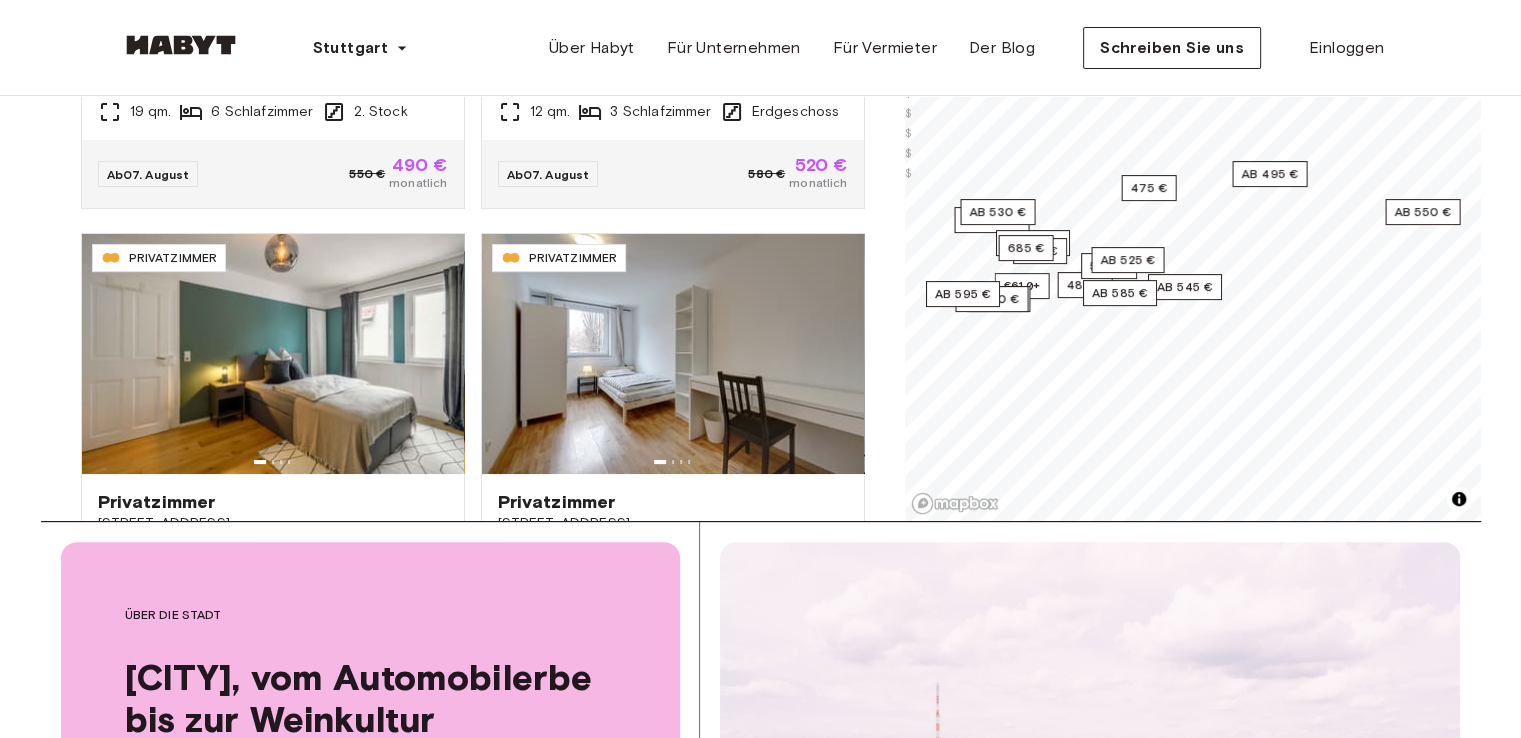 scroll, scrollTop: 546, scrollLeft: 0, axis: vertical 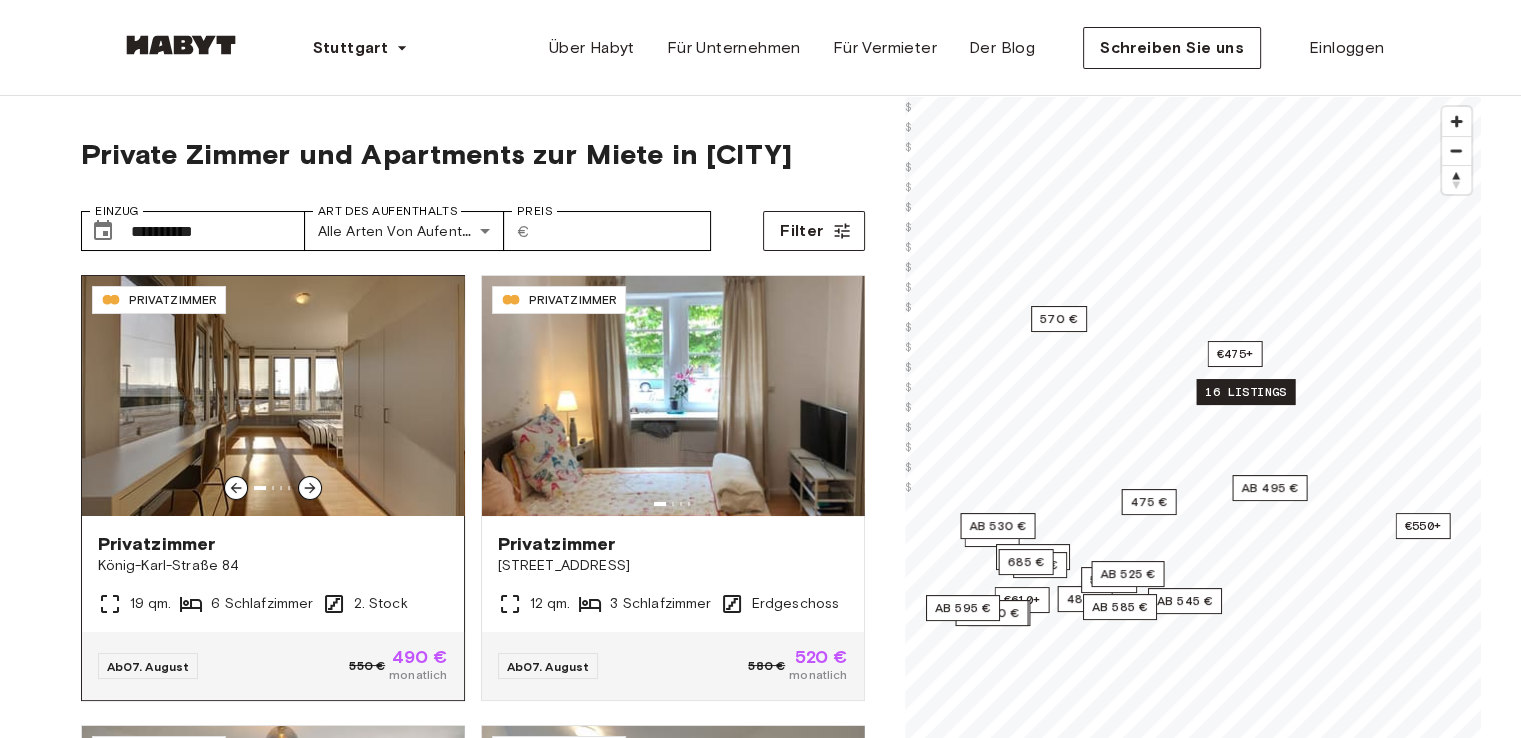 click 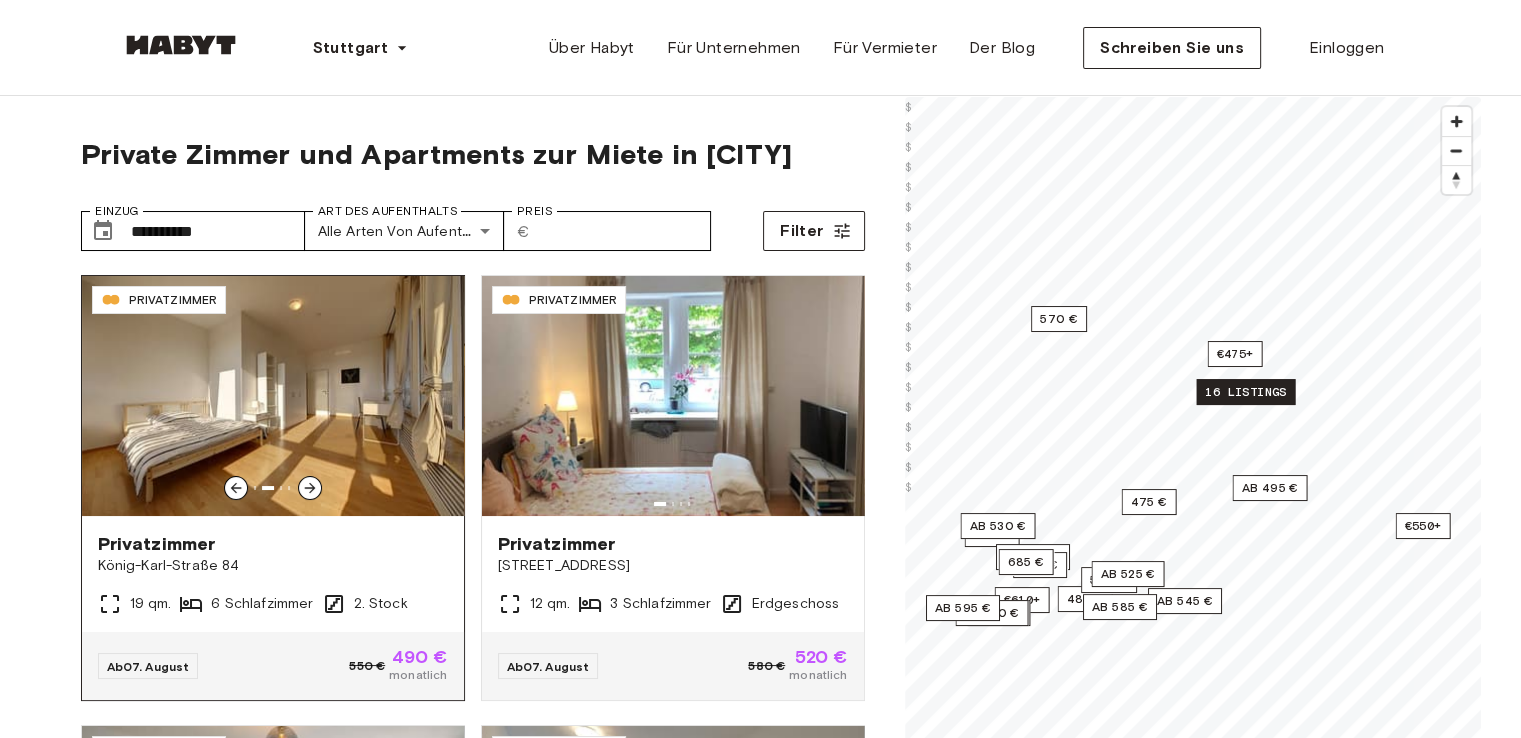 click 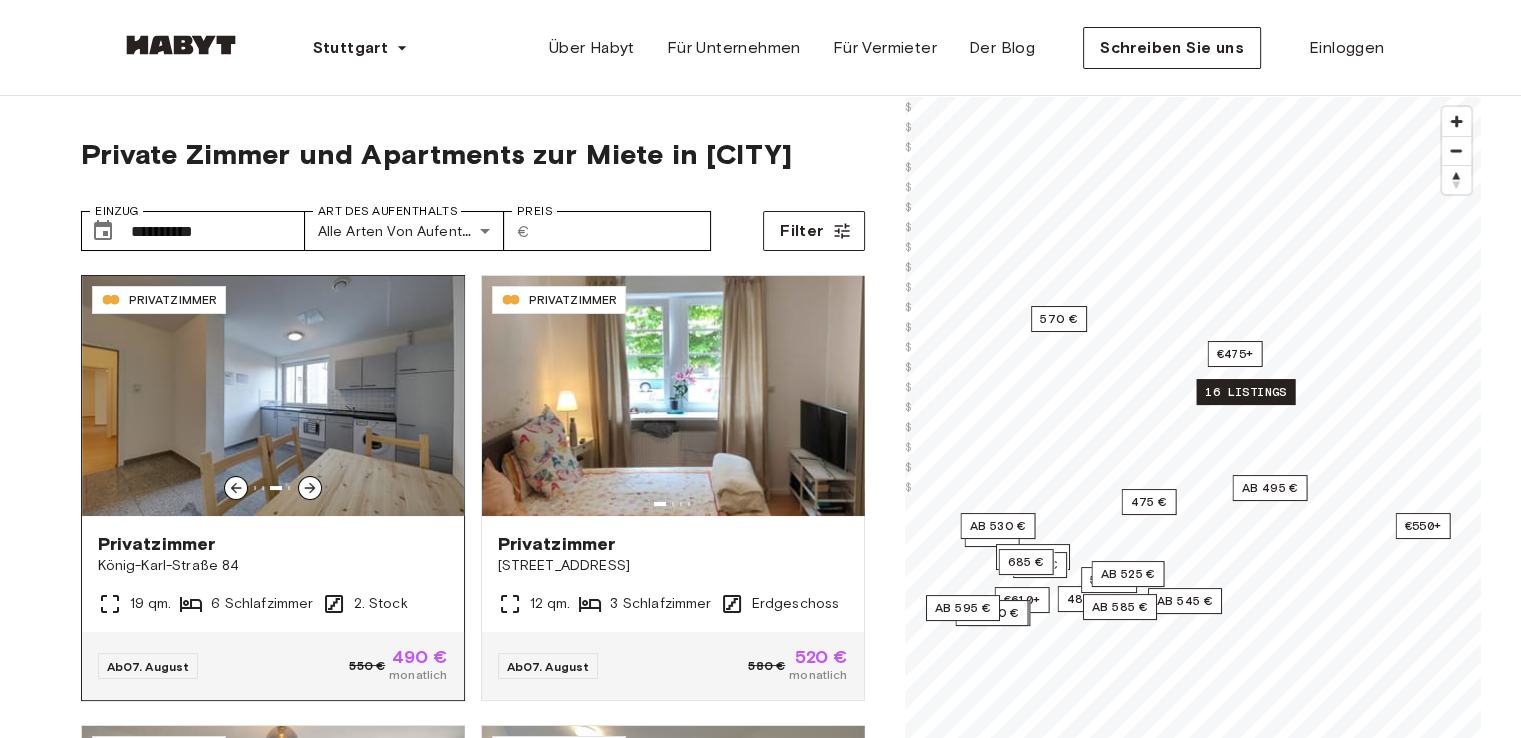 click 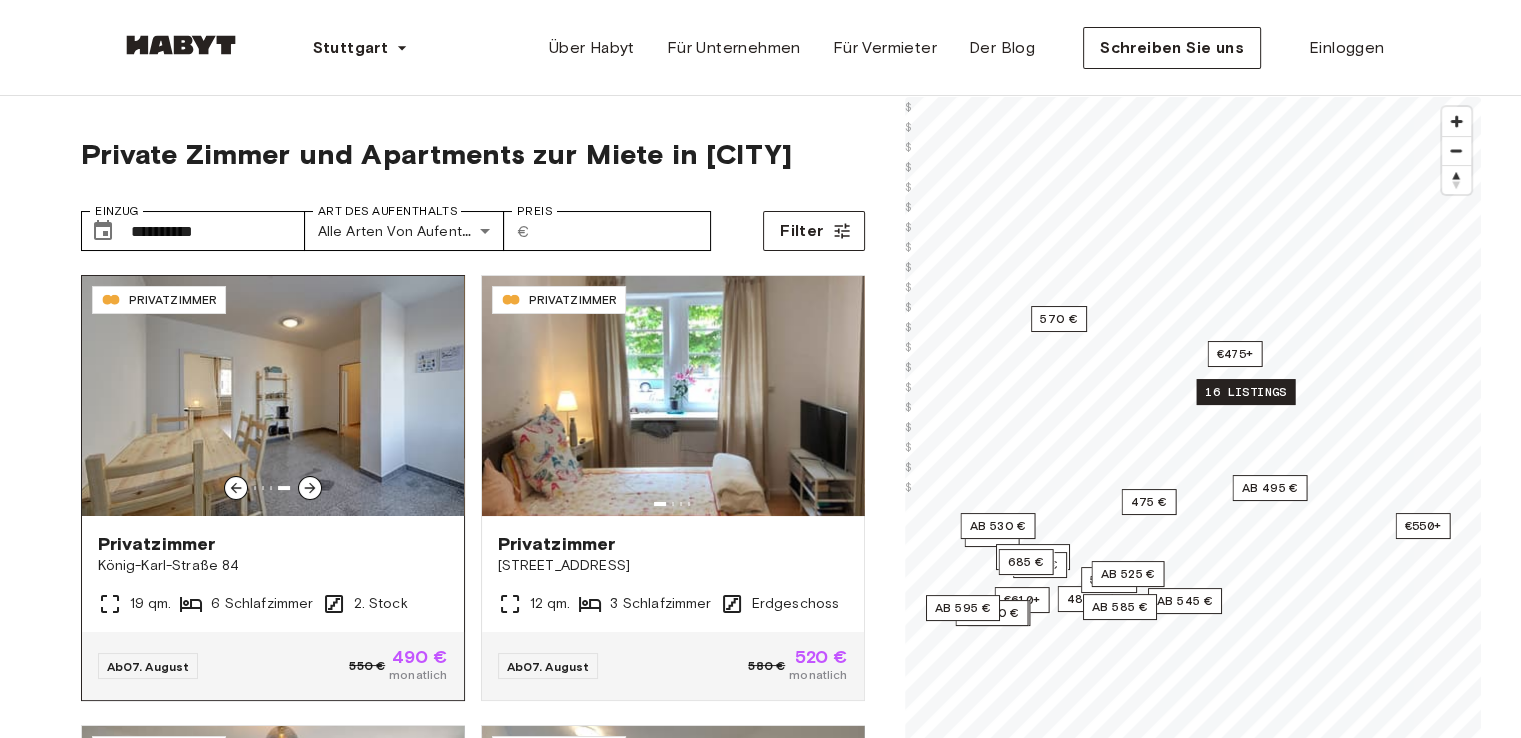 click 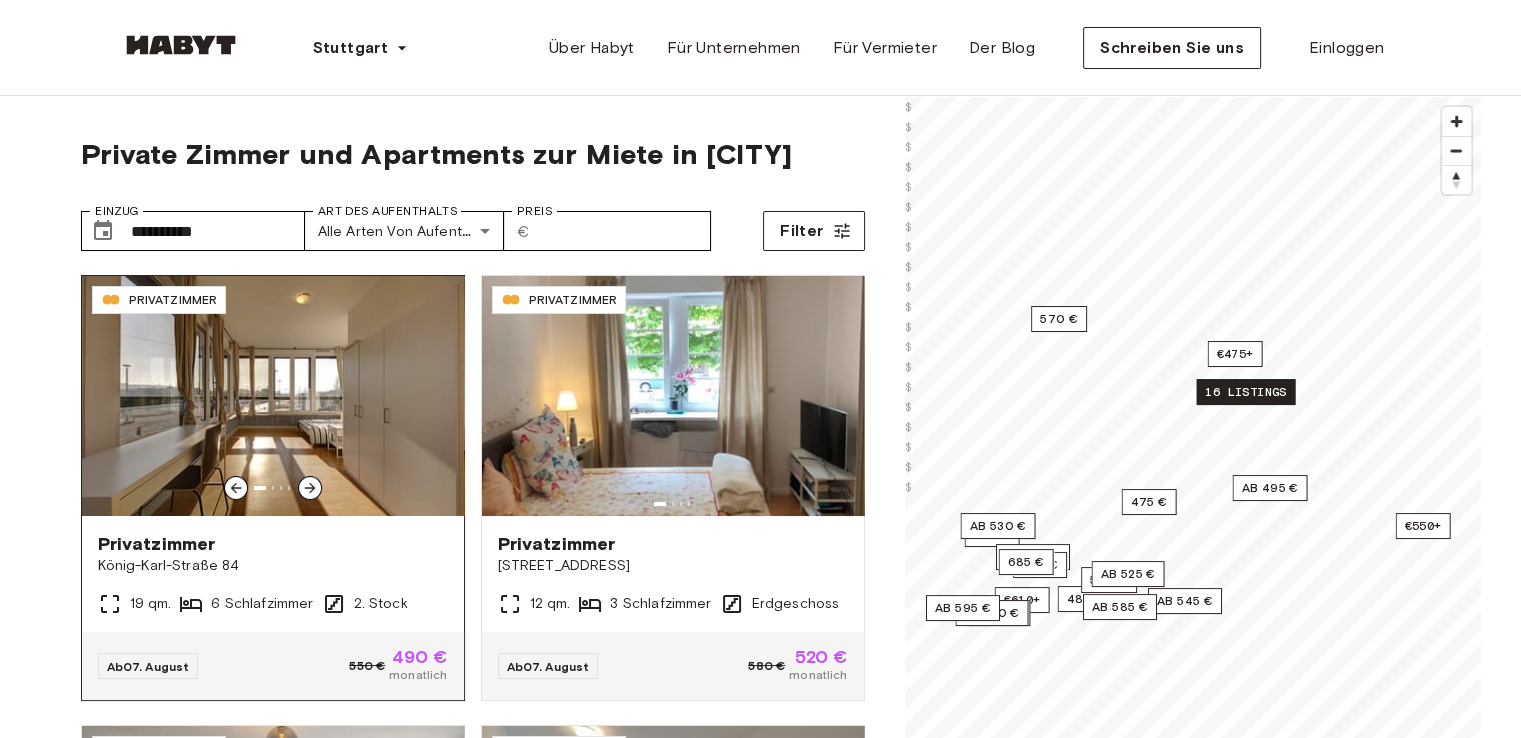 click 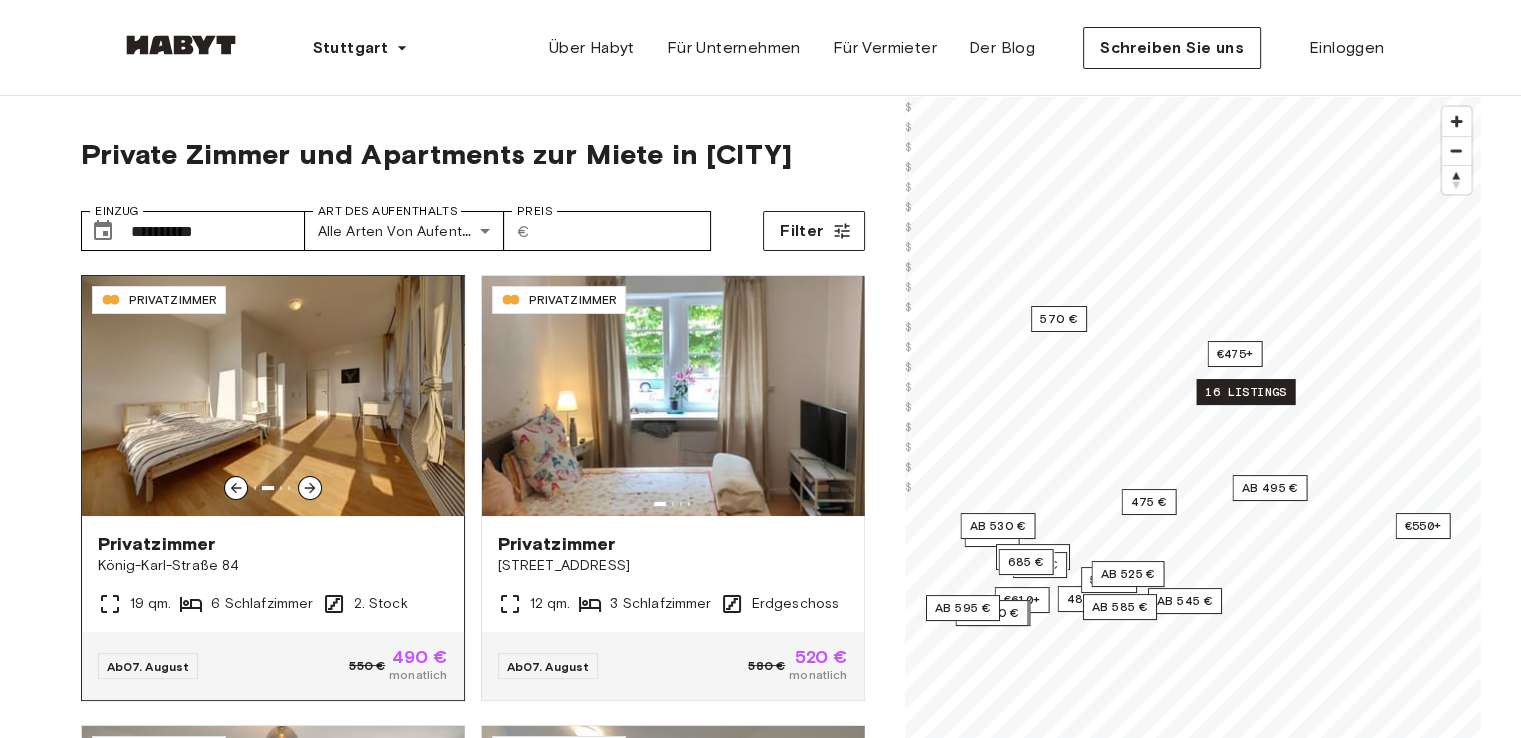 click 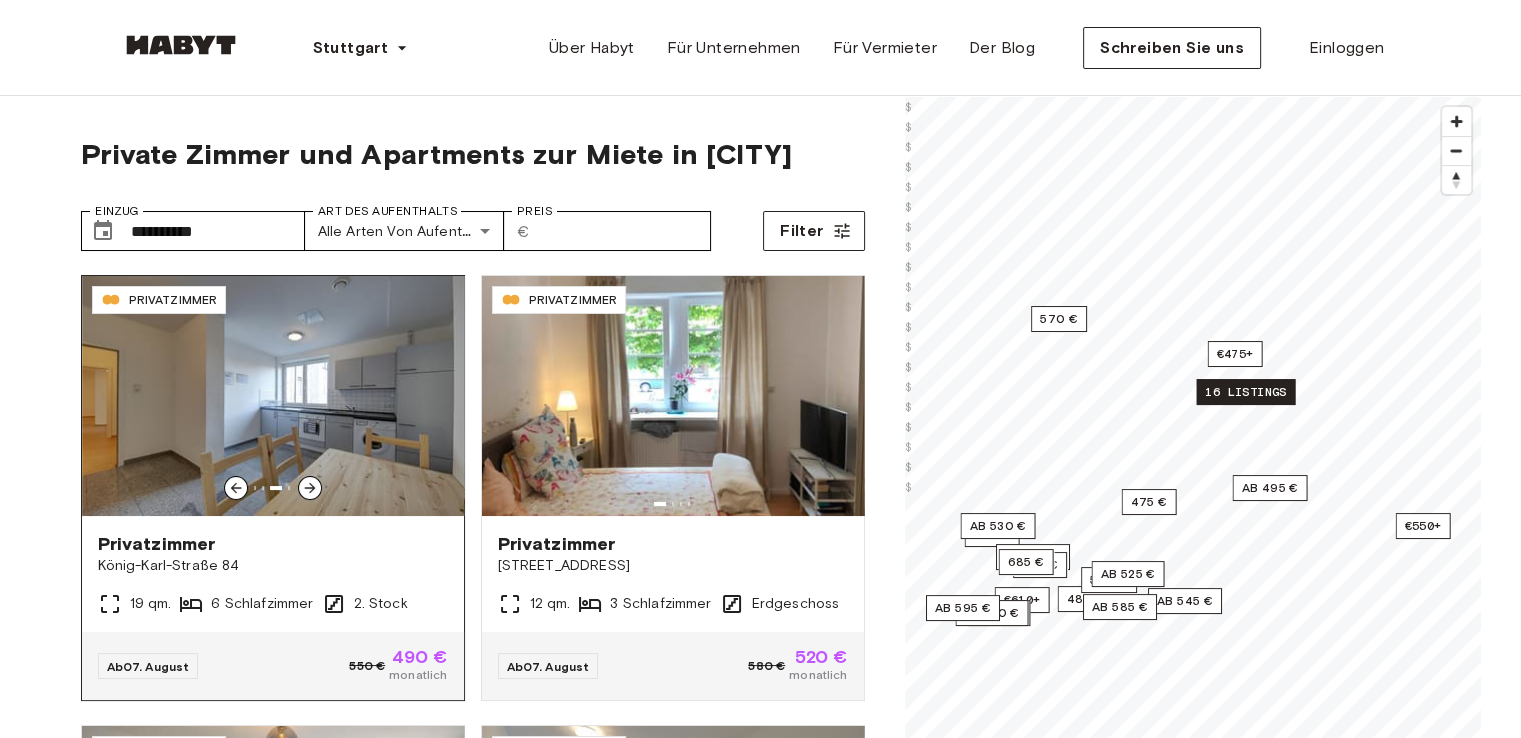 click 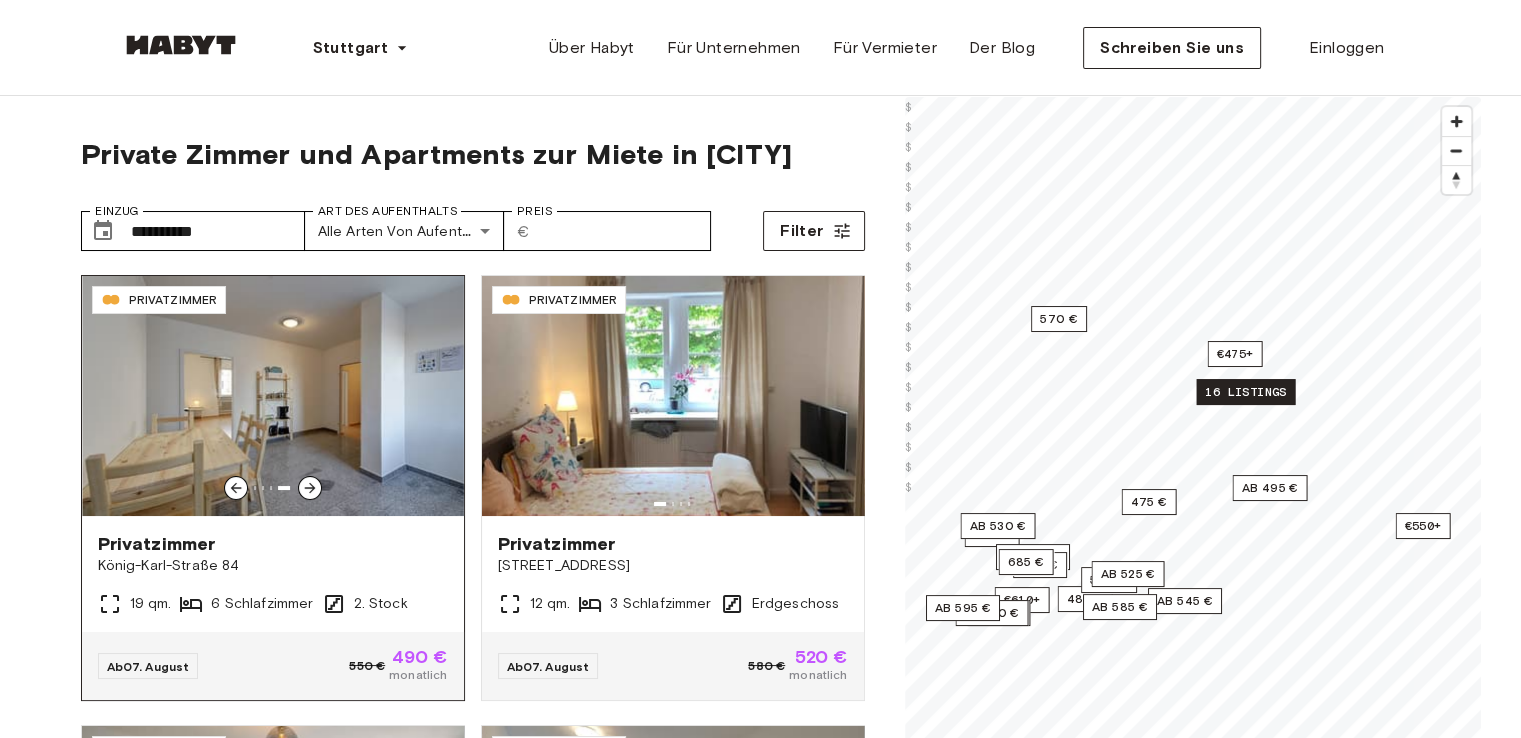 click 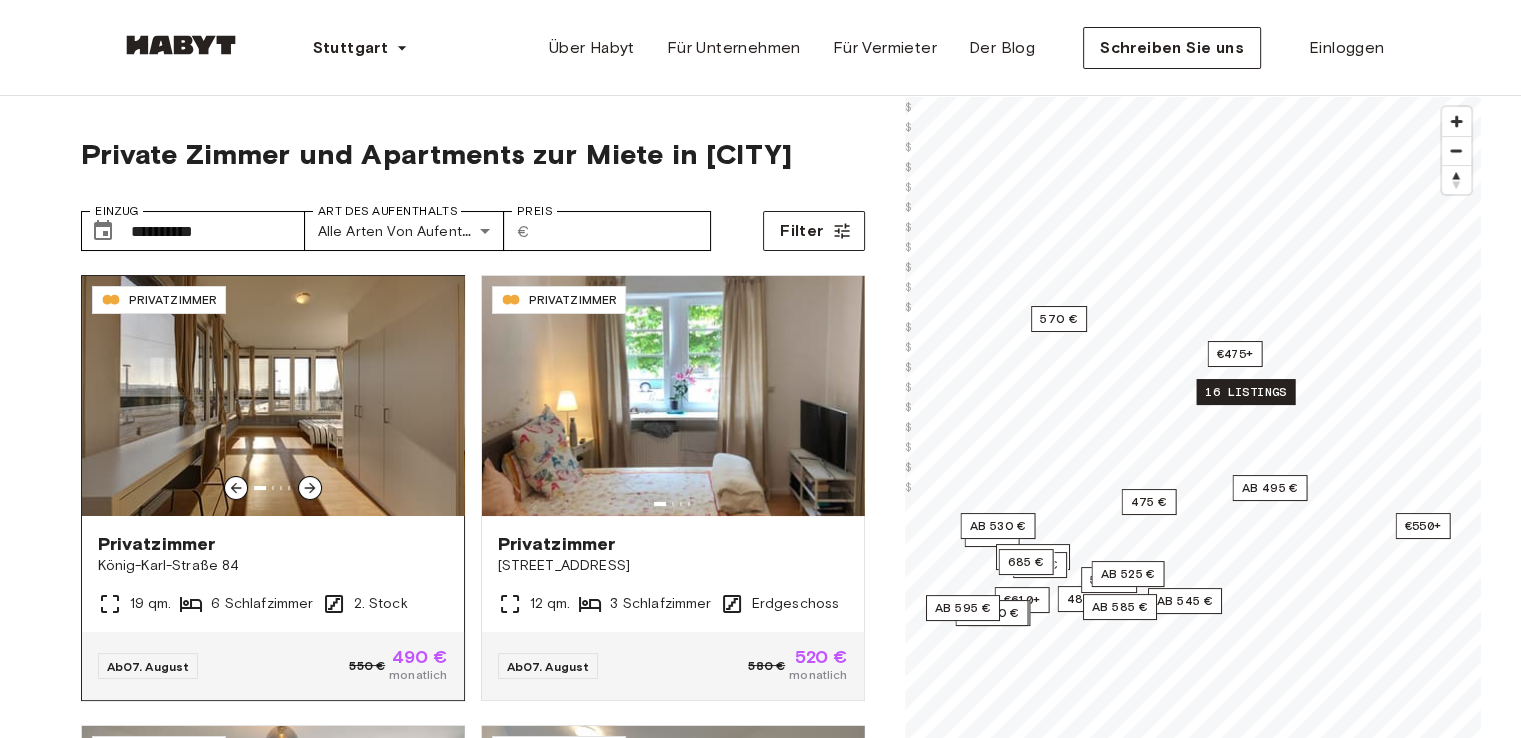 click 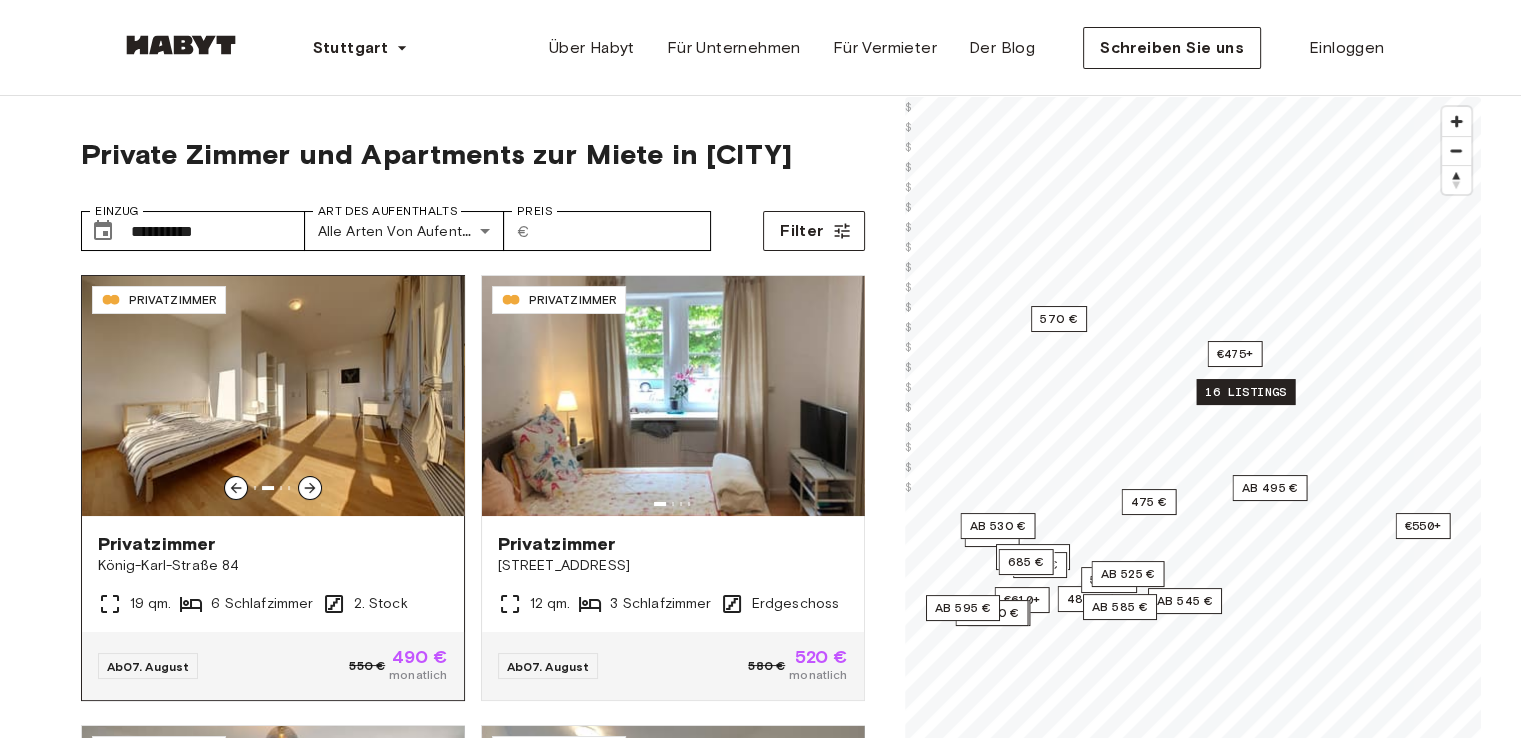 click 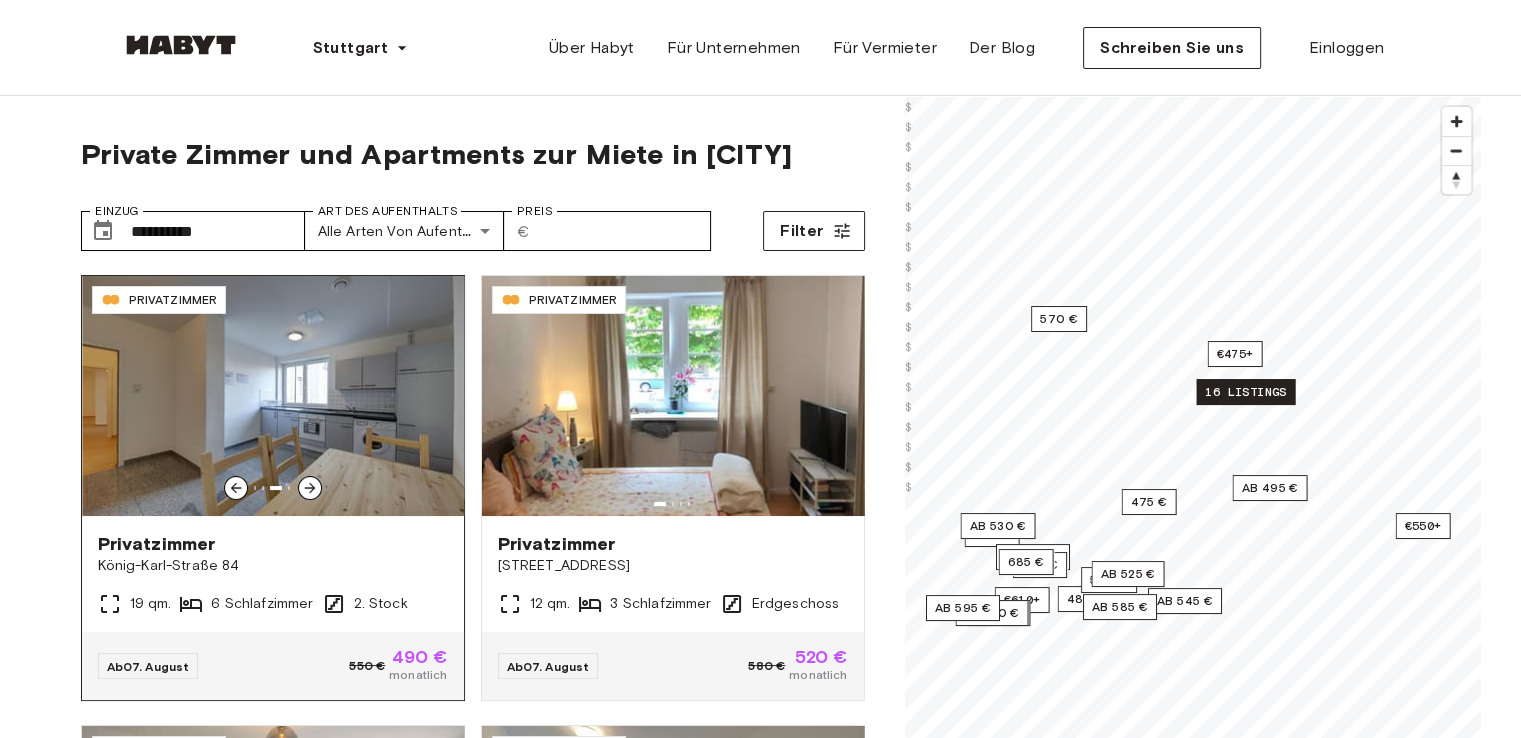 click 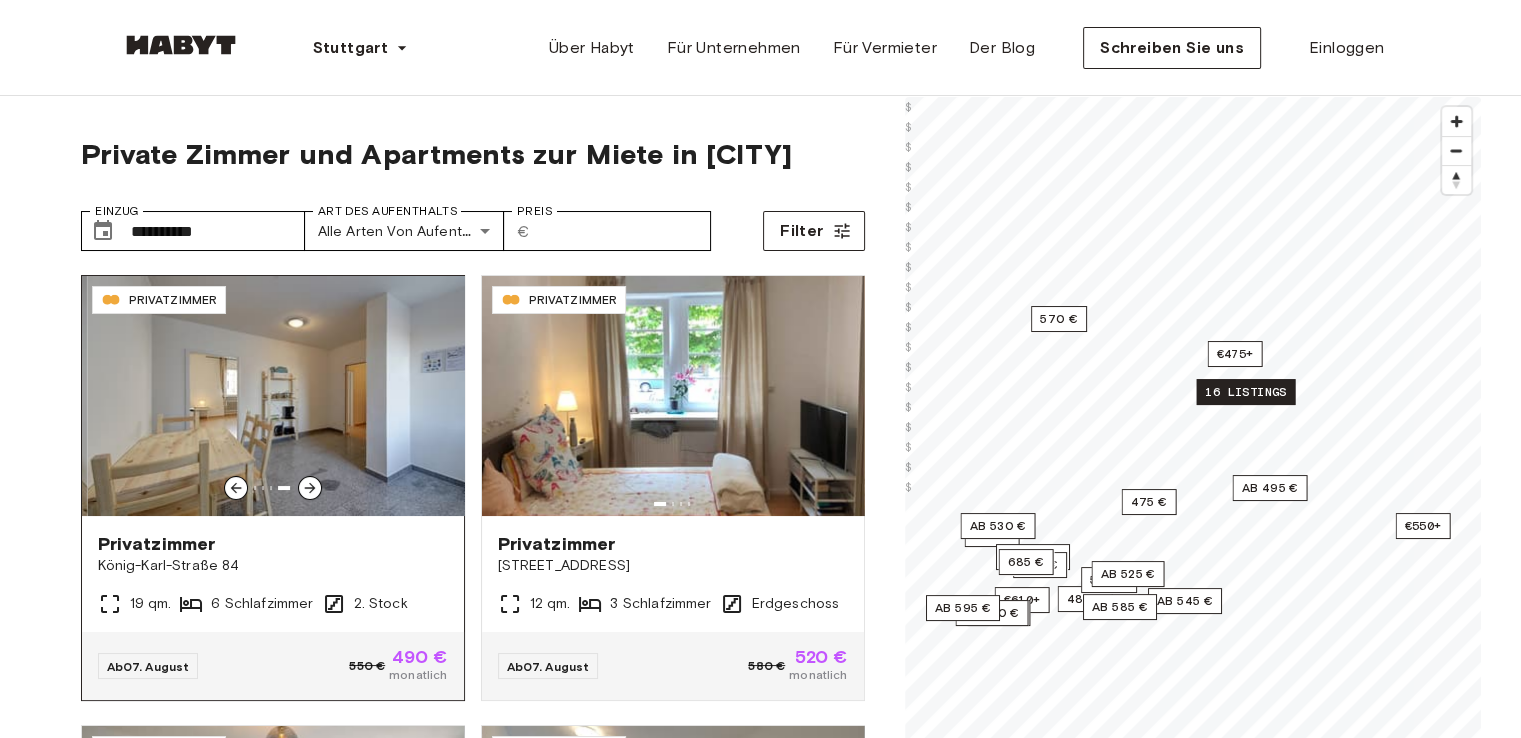 click 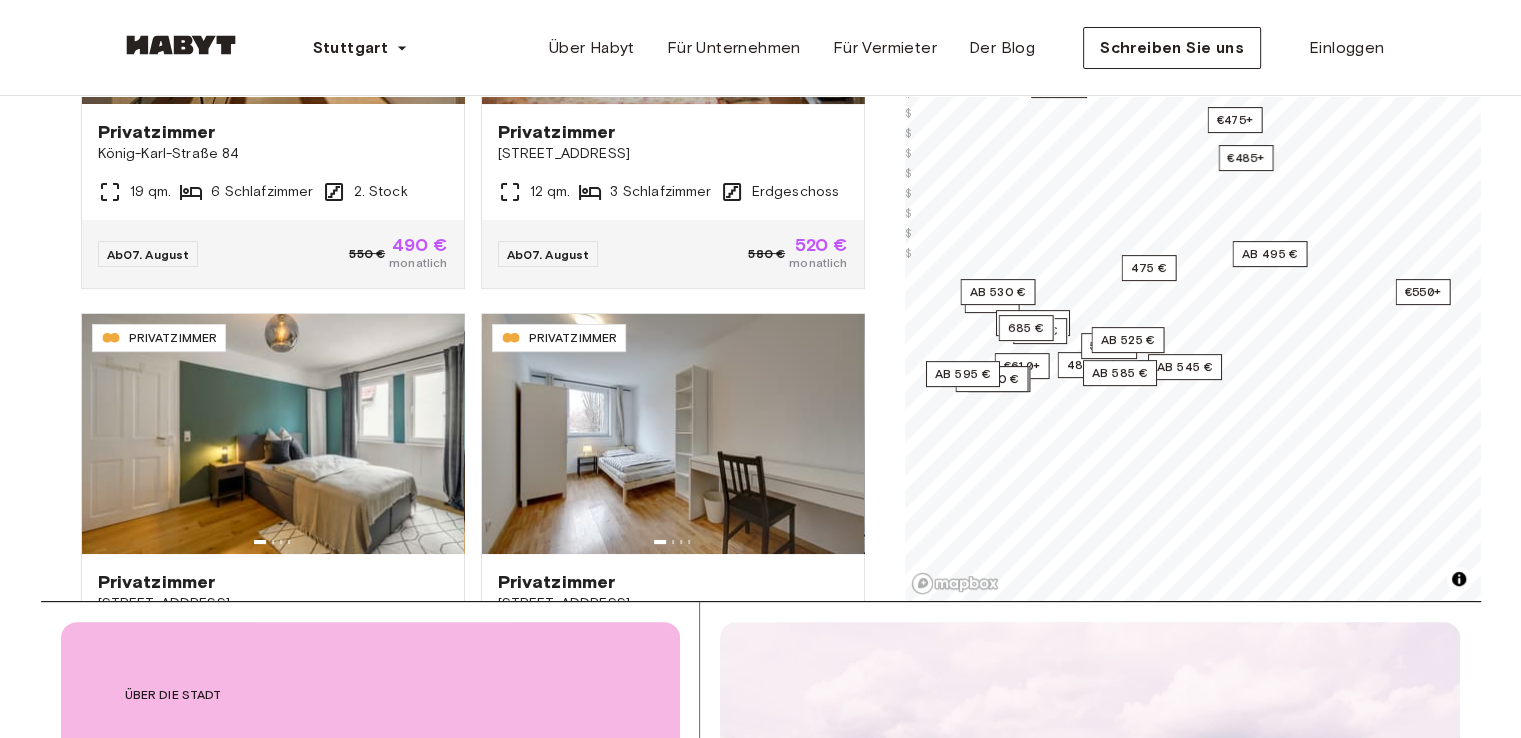 scroll, scrollTop: 452, scrollLeft: 0, axis: vertical 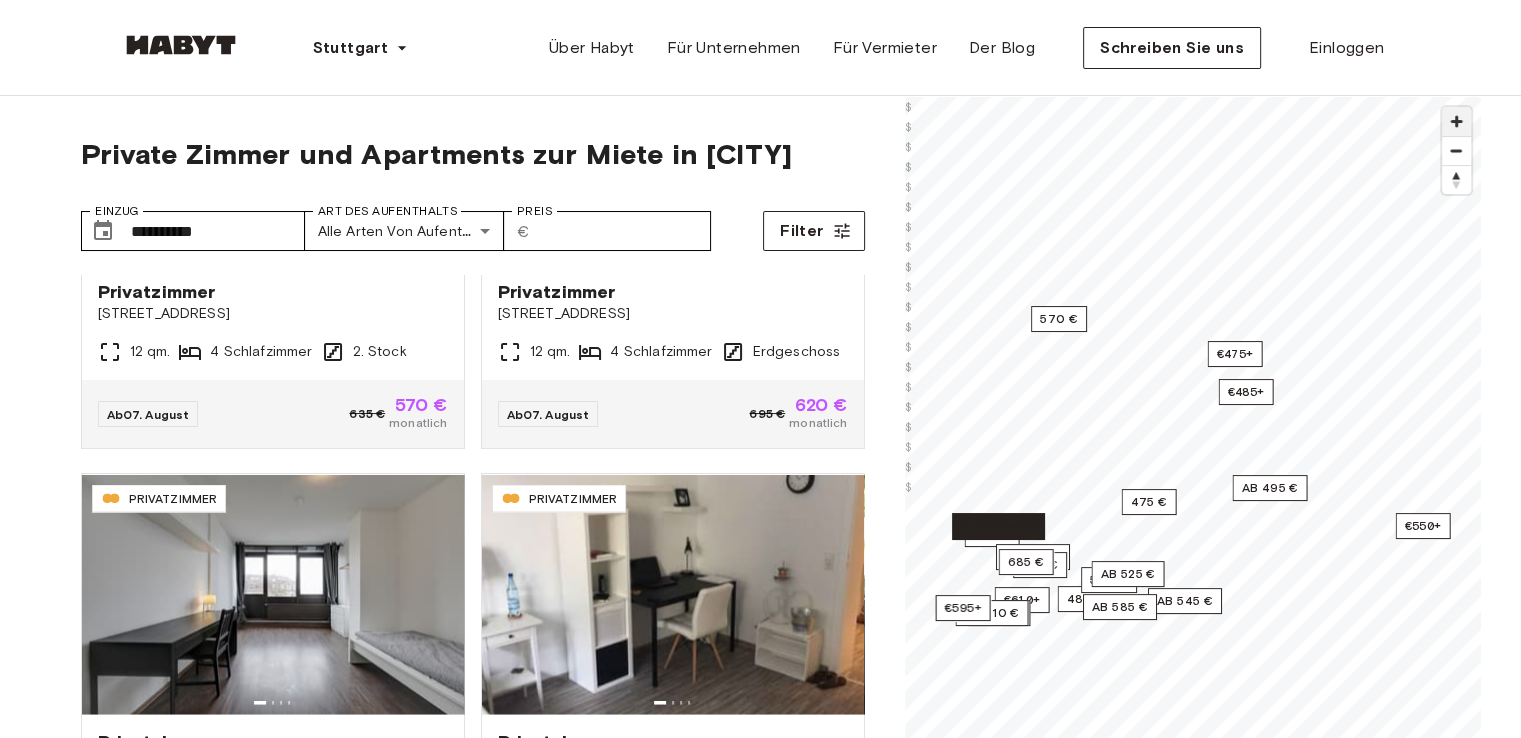 click at bounding box center (1456, 121) 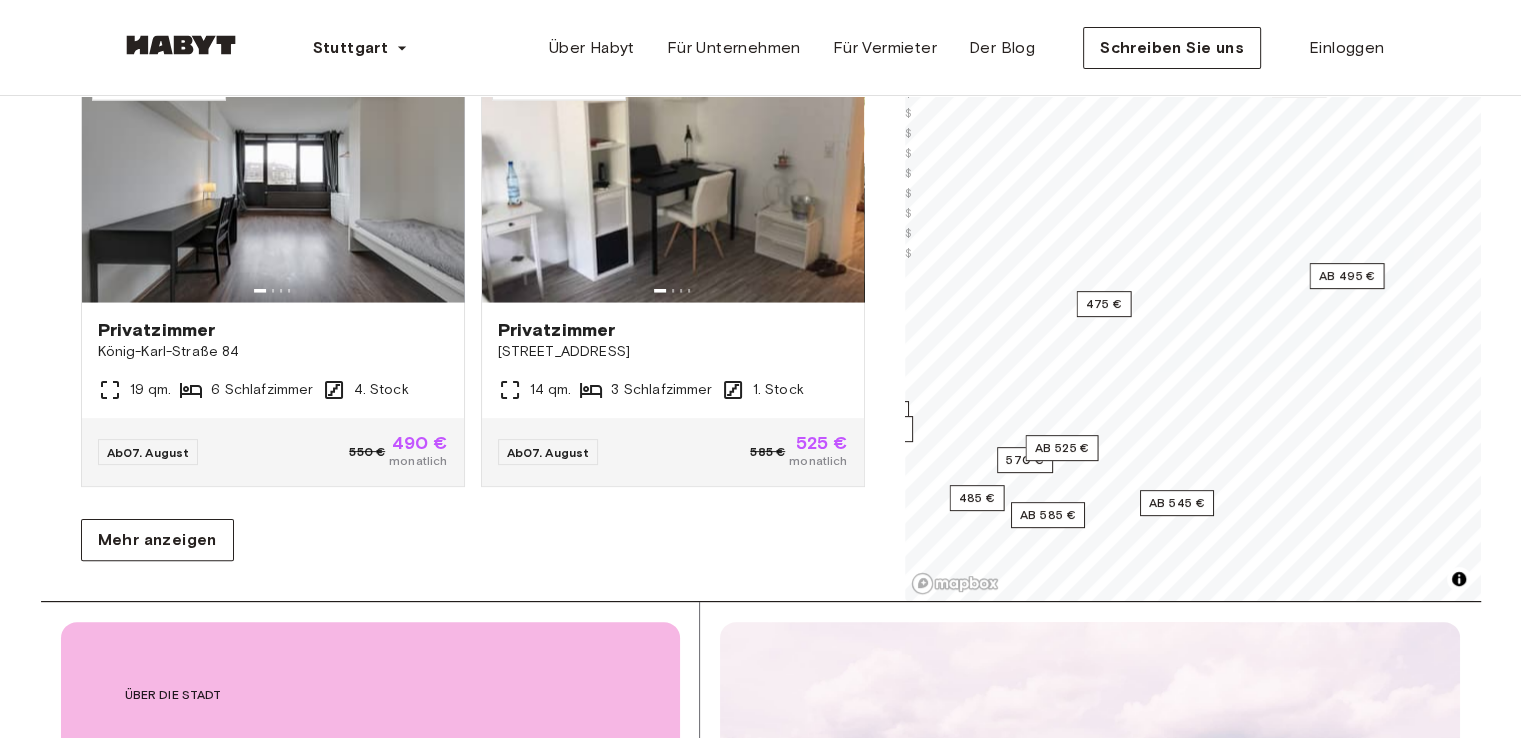 scroll, scrollTop: 440, scrollLeft: 0, axis: vertical 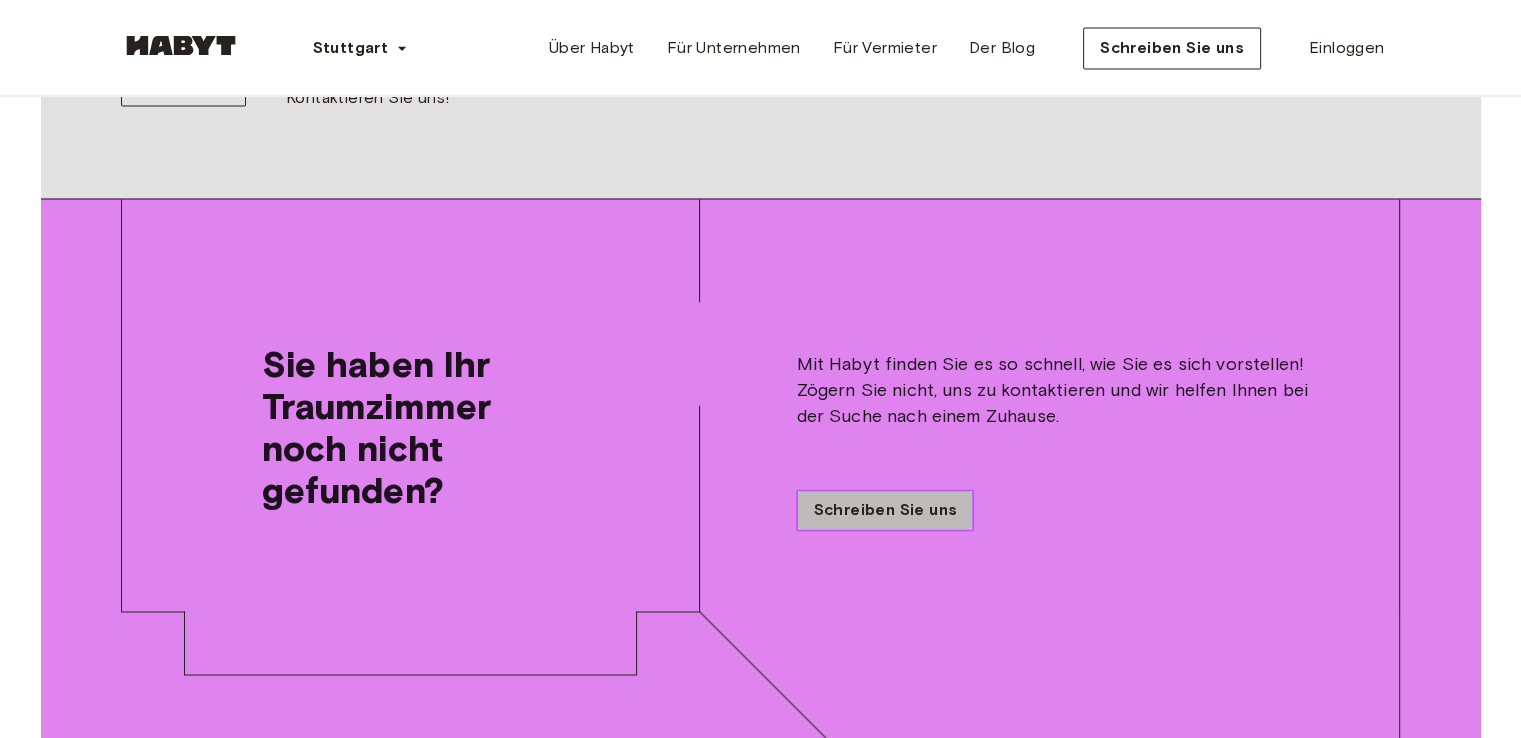 click on "Schreiben Sie uns" at bounding box center [885, 509] 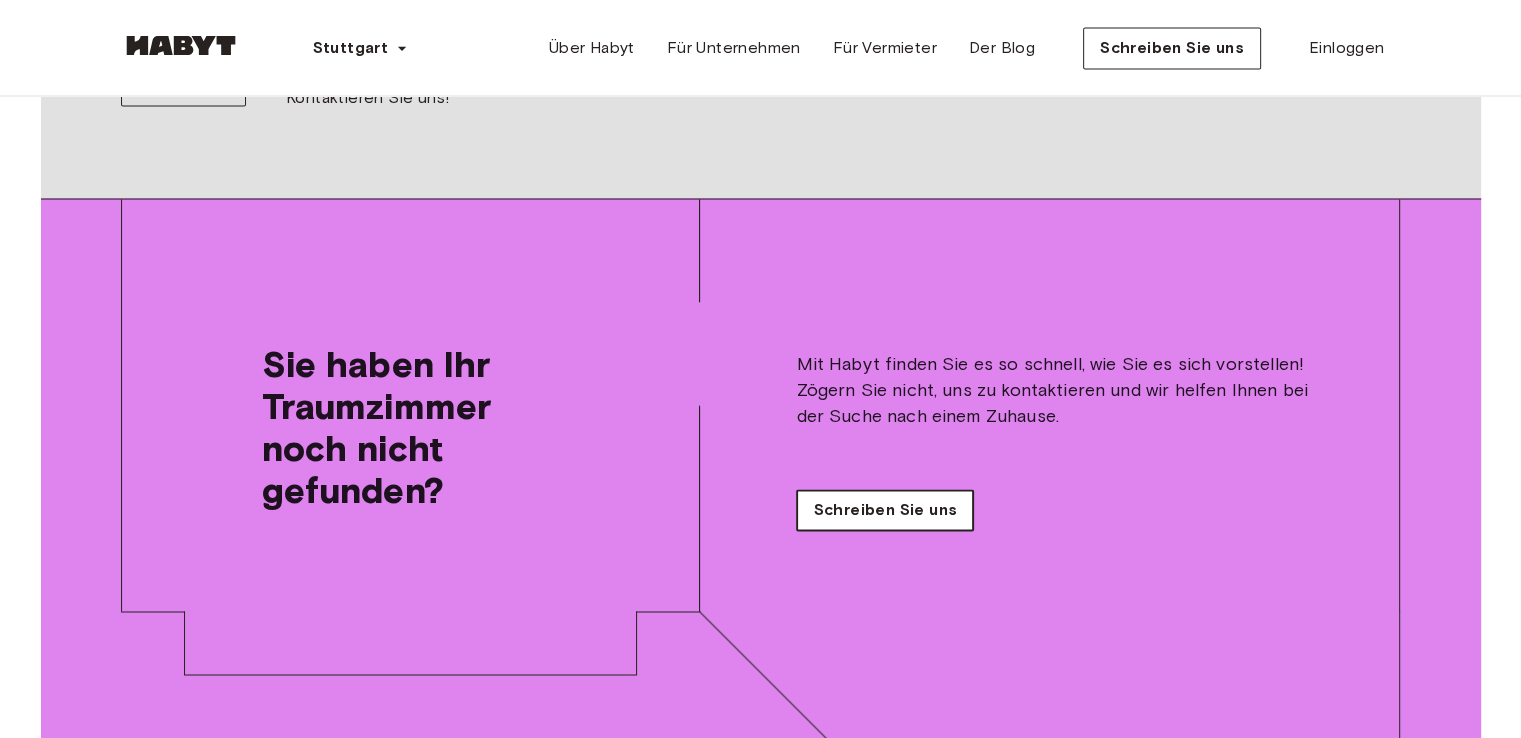 scroll, scrollTop: 0, scrollLeft: 0, axis: both 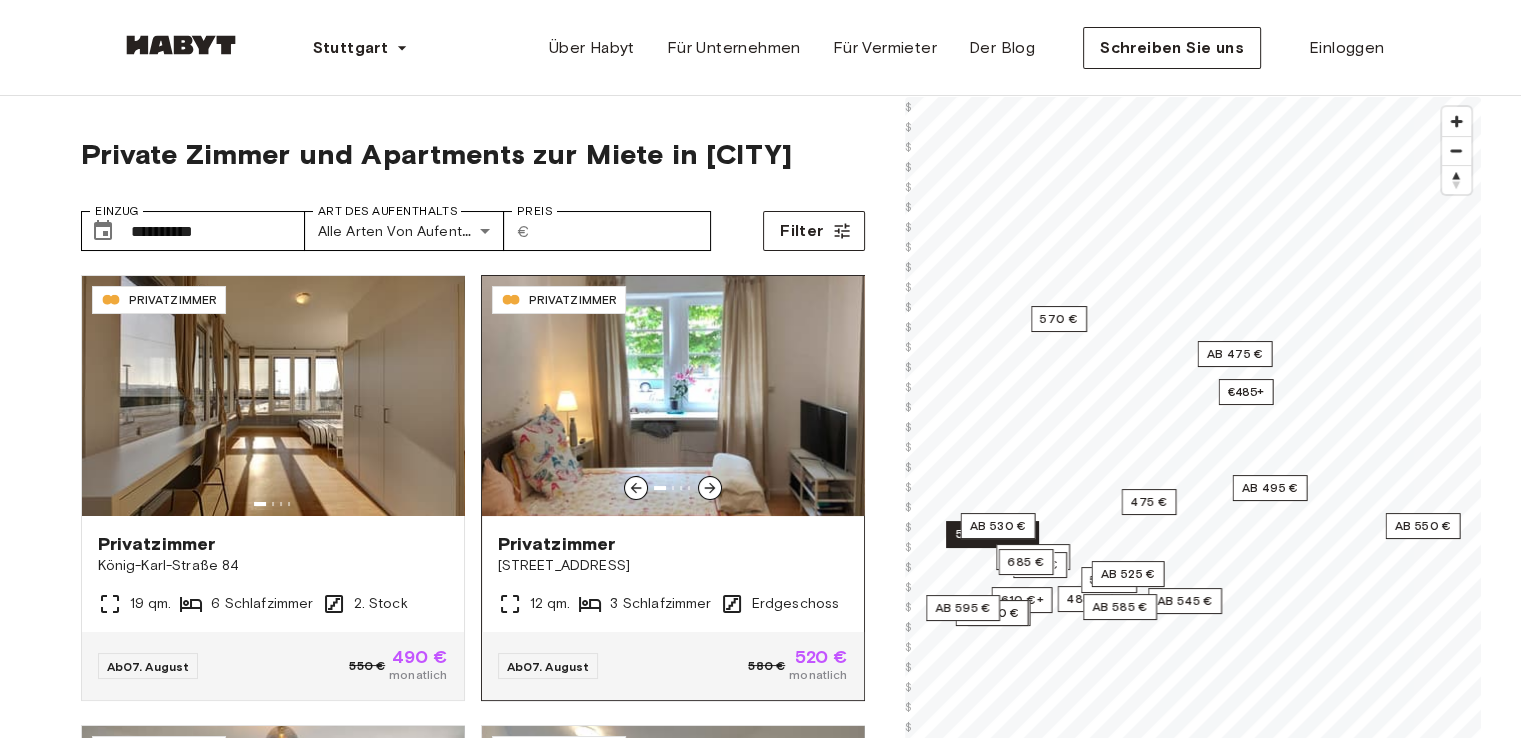 click on "[STREET_NAME] [NUMBER]" at bounding box center (564, 565) 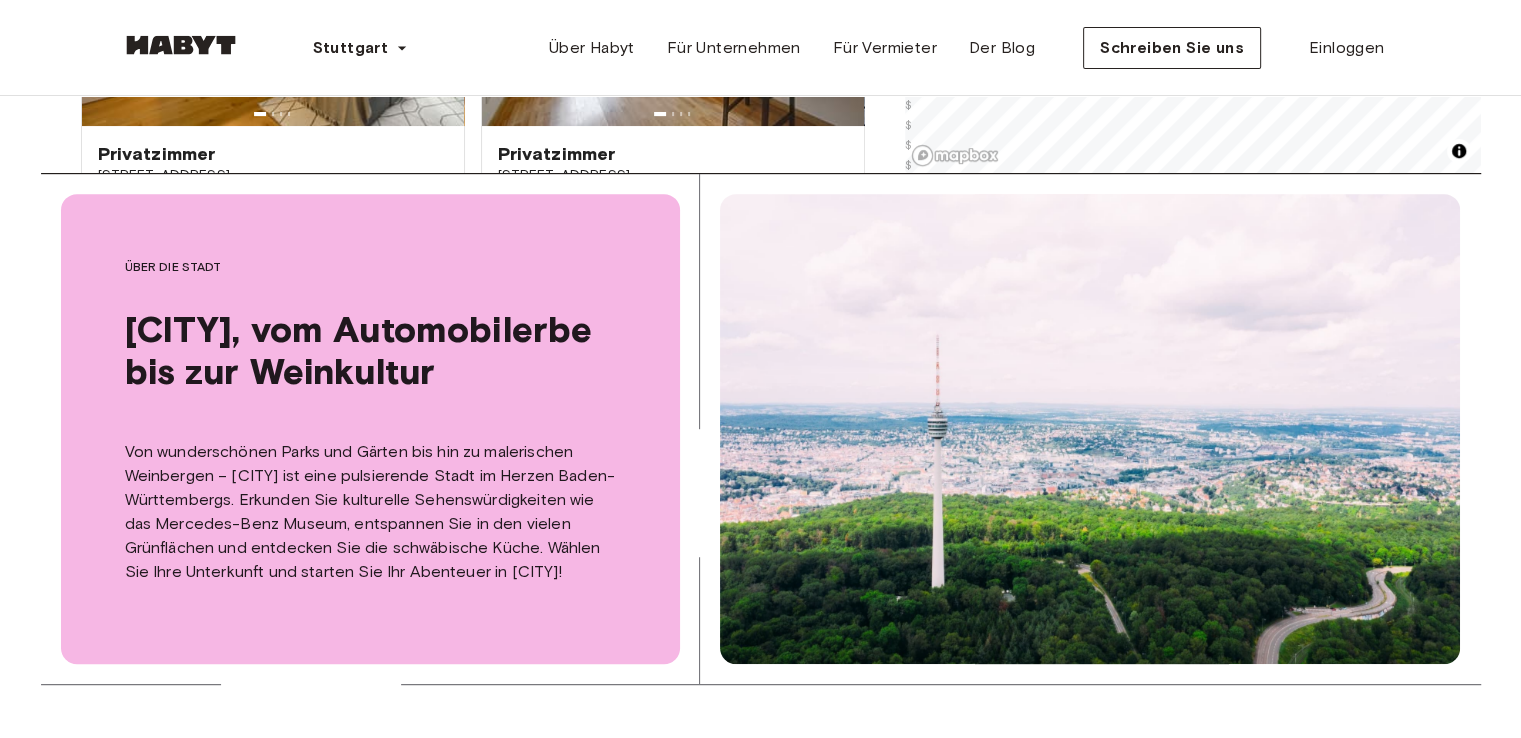 scroll, scrollTop: 852, scrollLeft: 0, axis: vertical 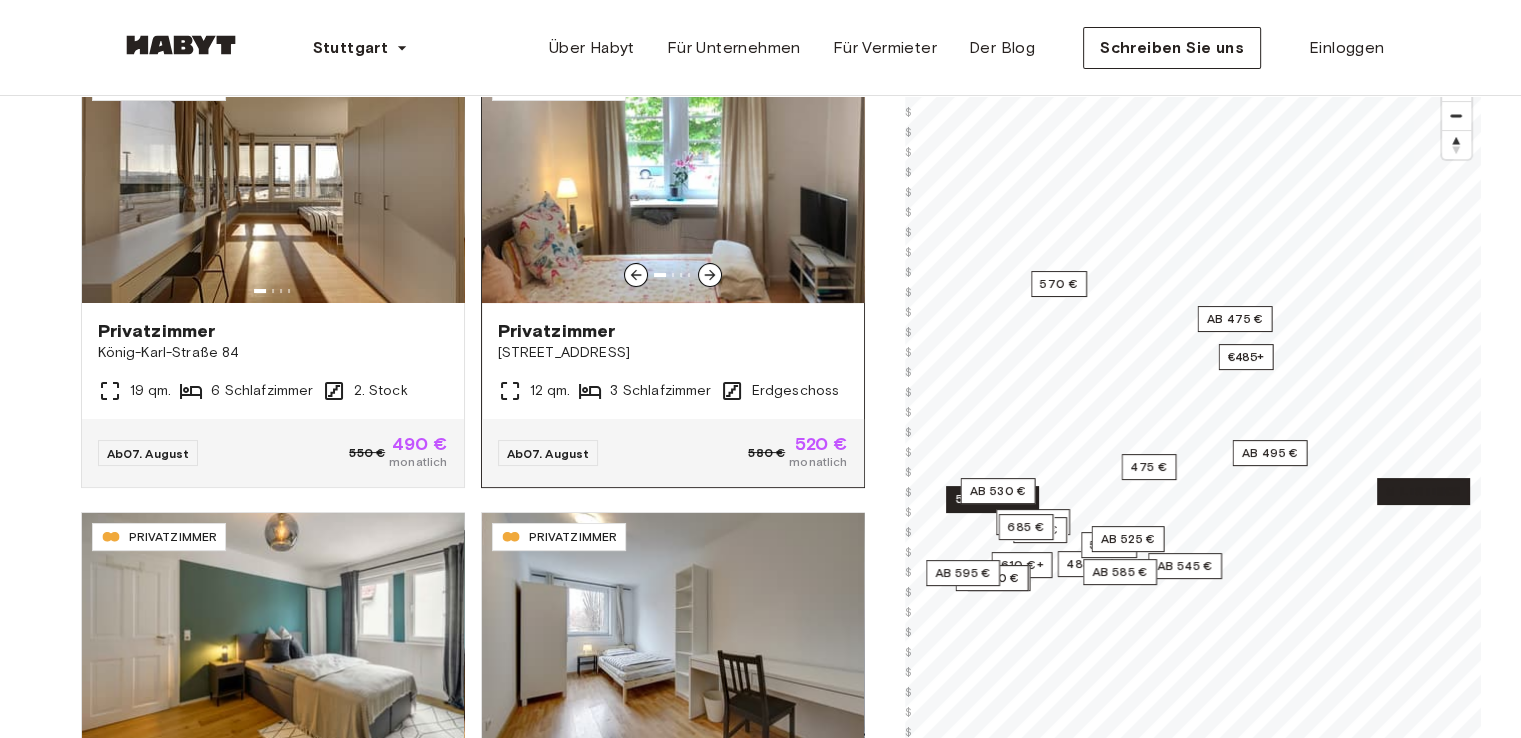 click 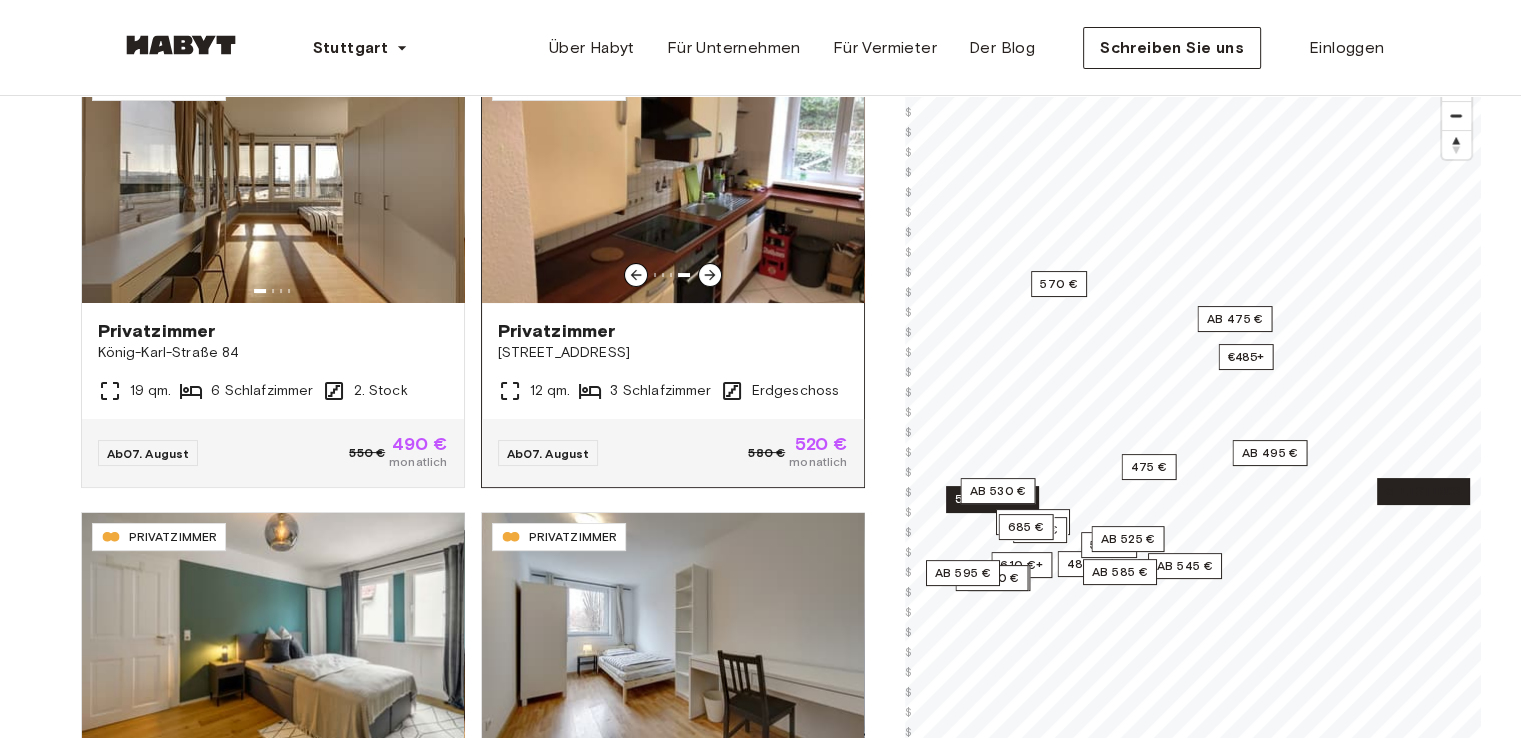 click 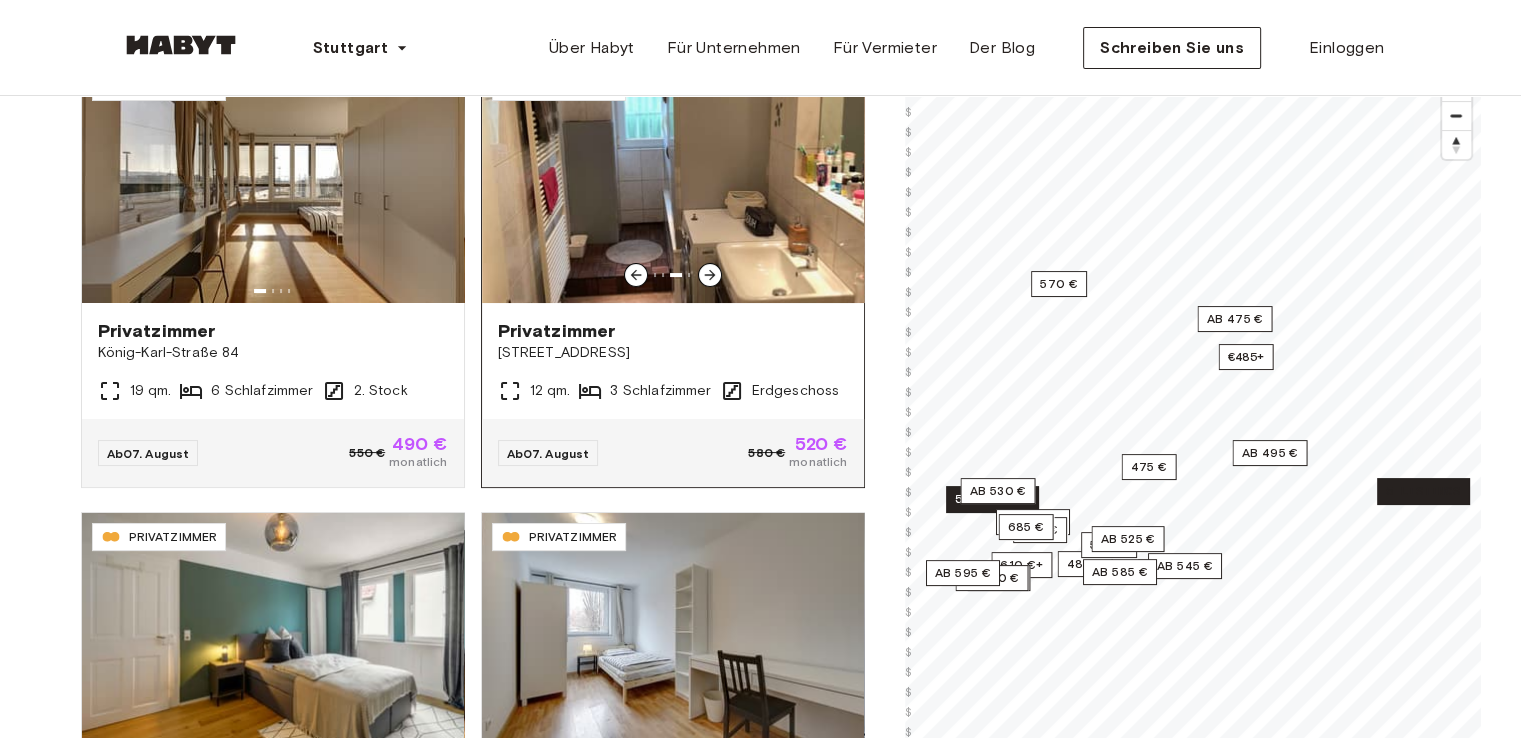 click 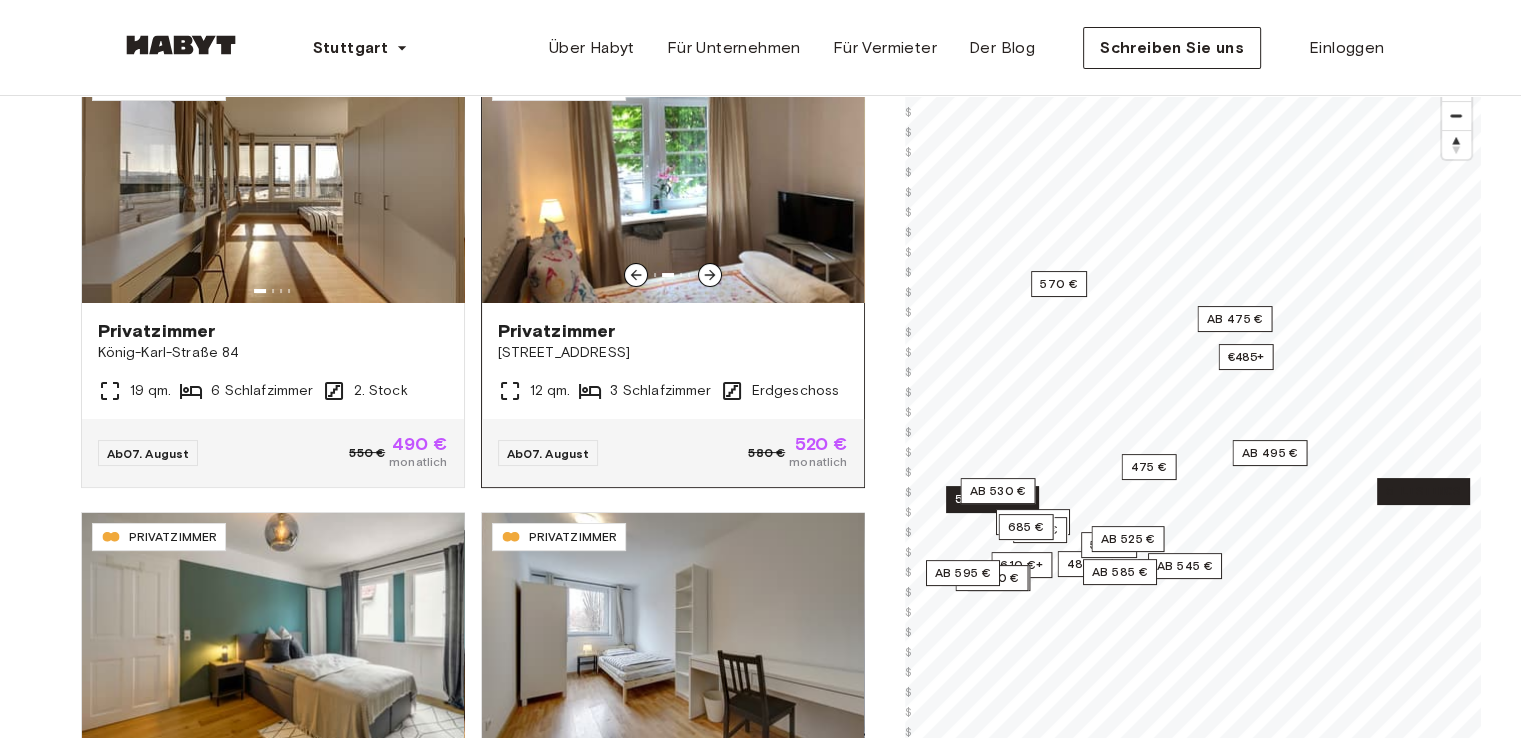 click 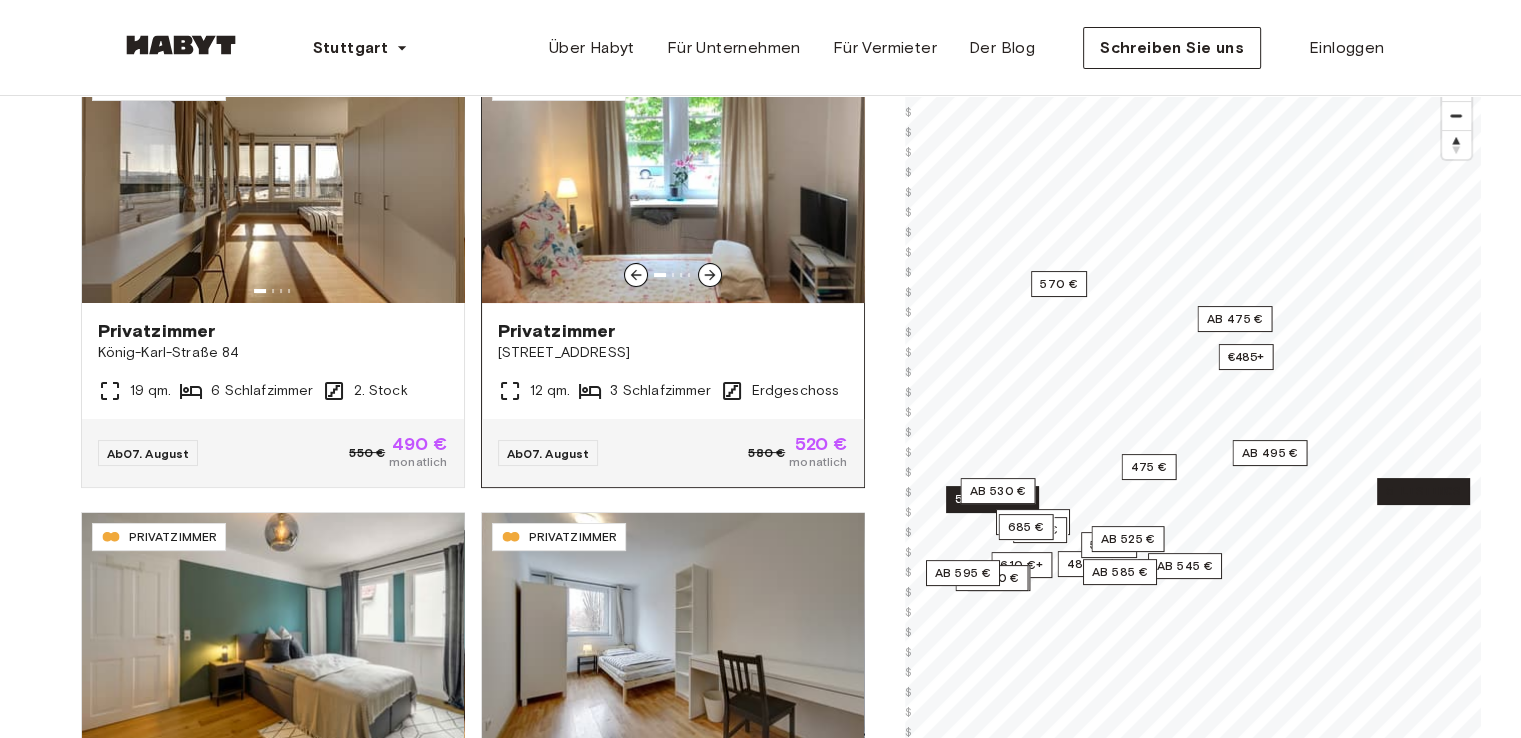 click 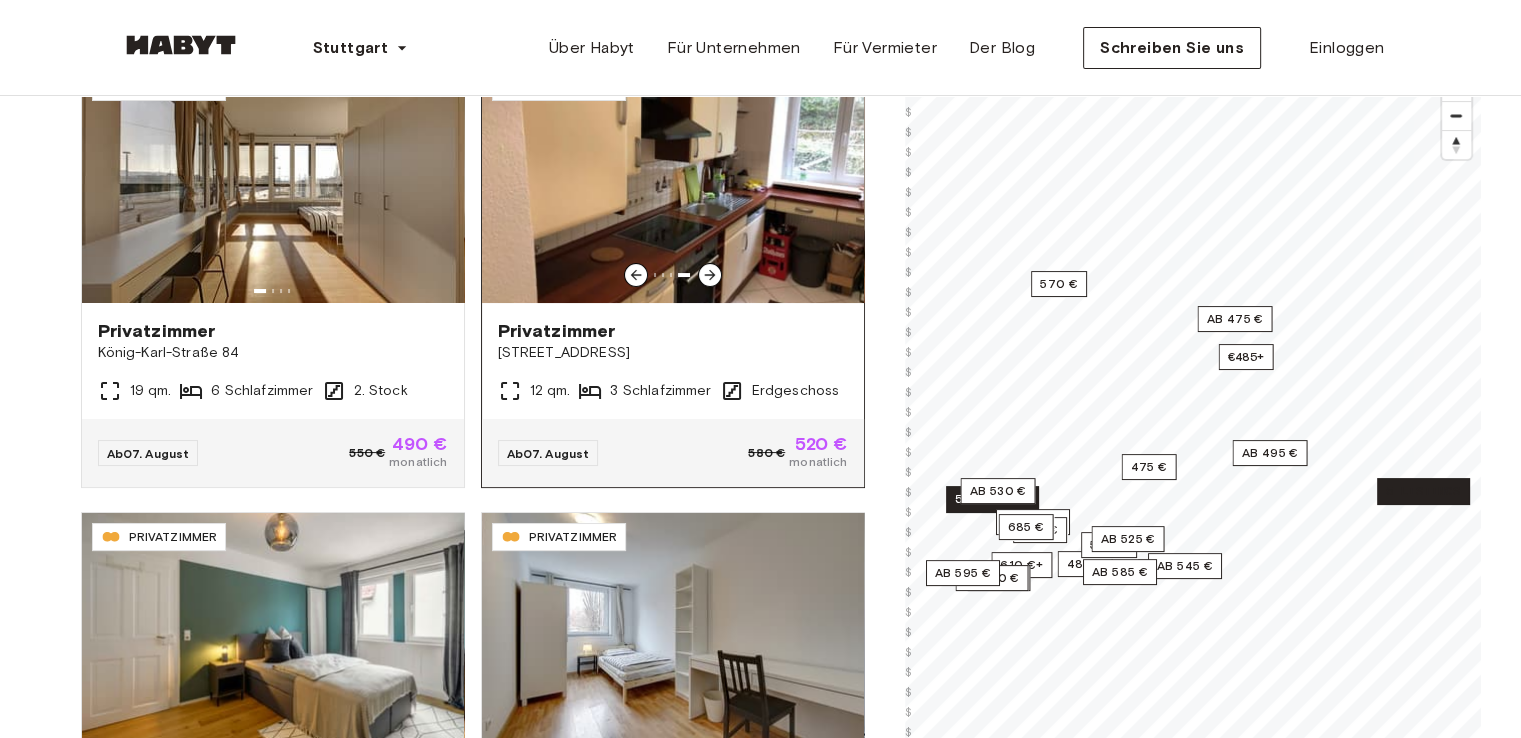 click at bounding box center (673, 183) 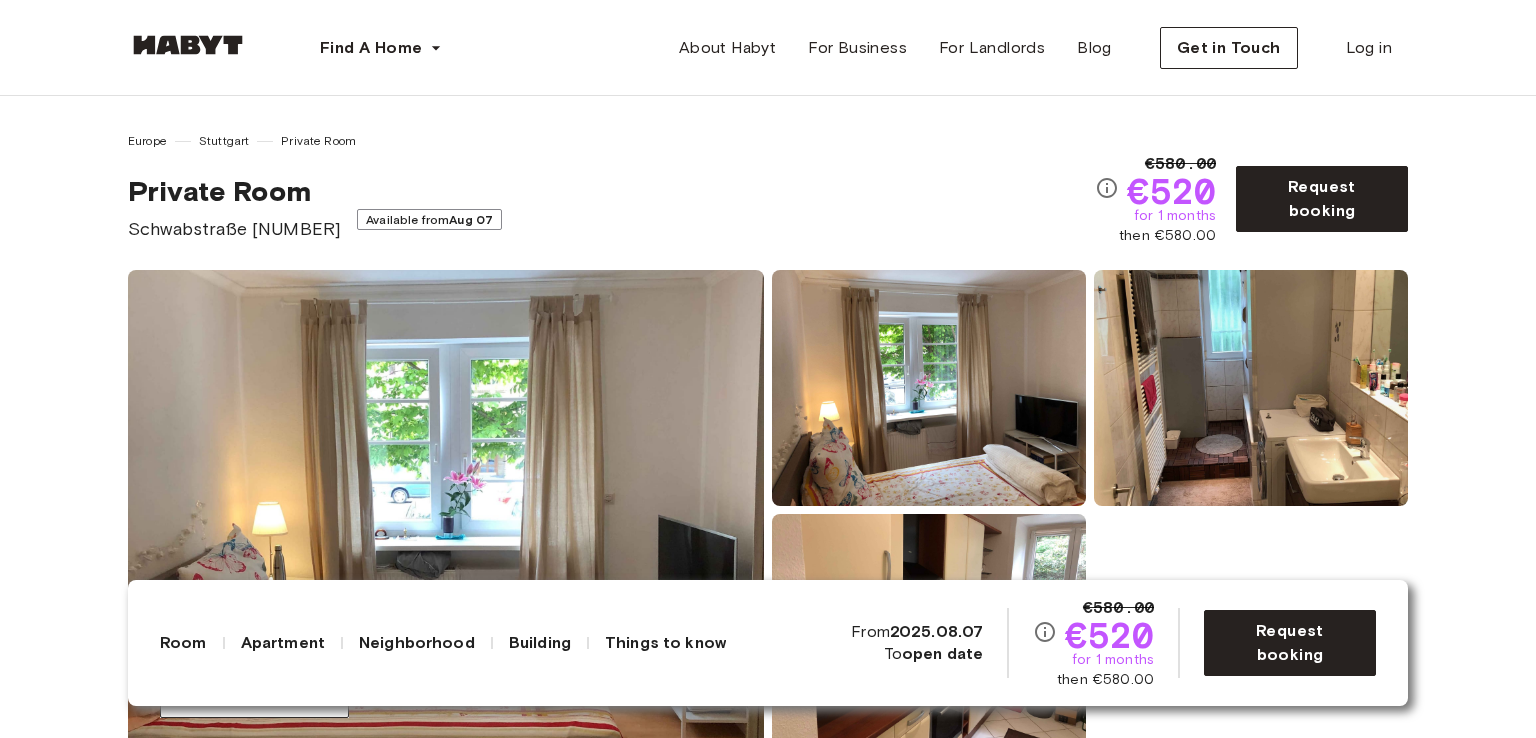 scroll, scrollTop: 0, scrollLeft: 0, axis: both 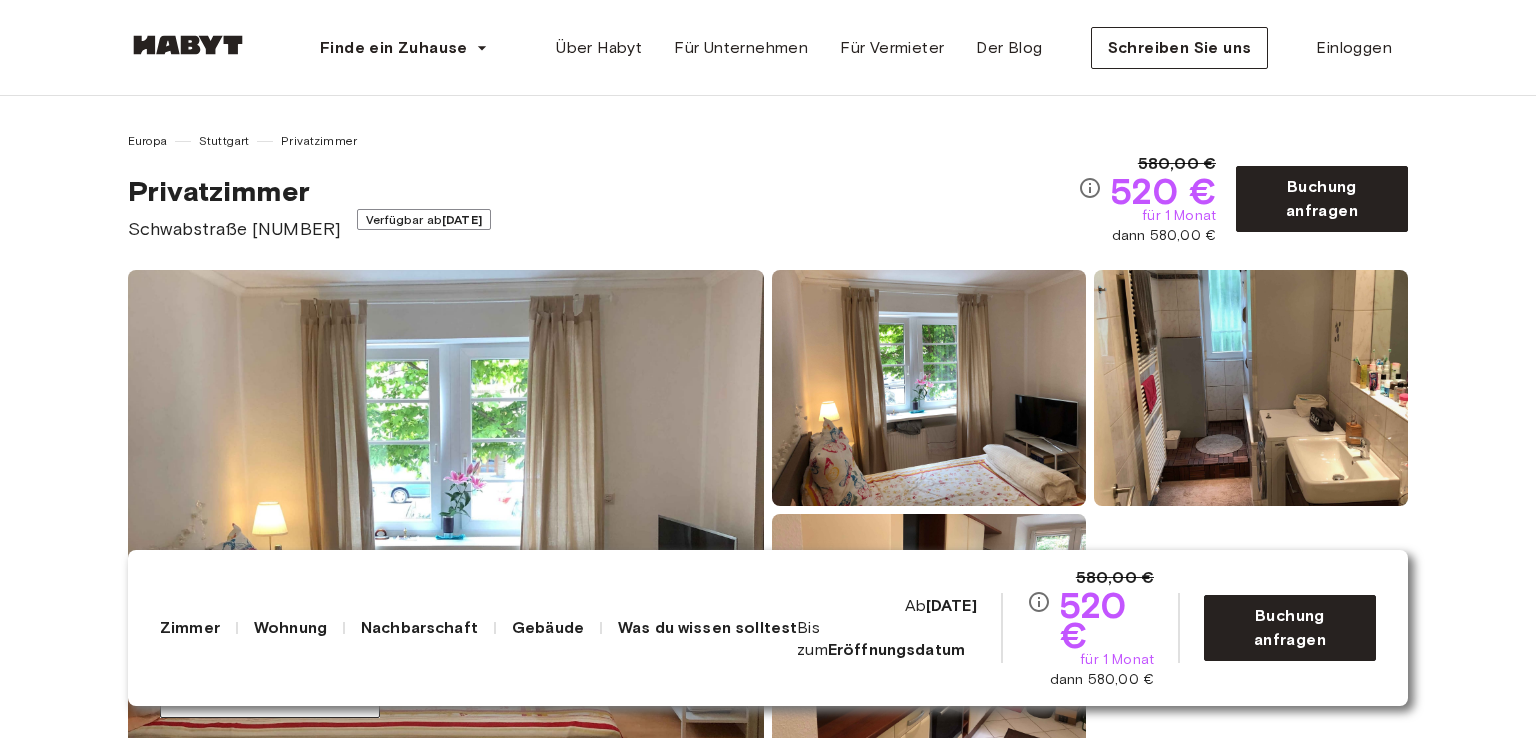 click on "Gebäude" at bounding box center [548, 627] 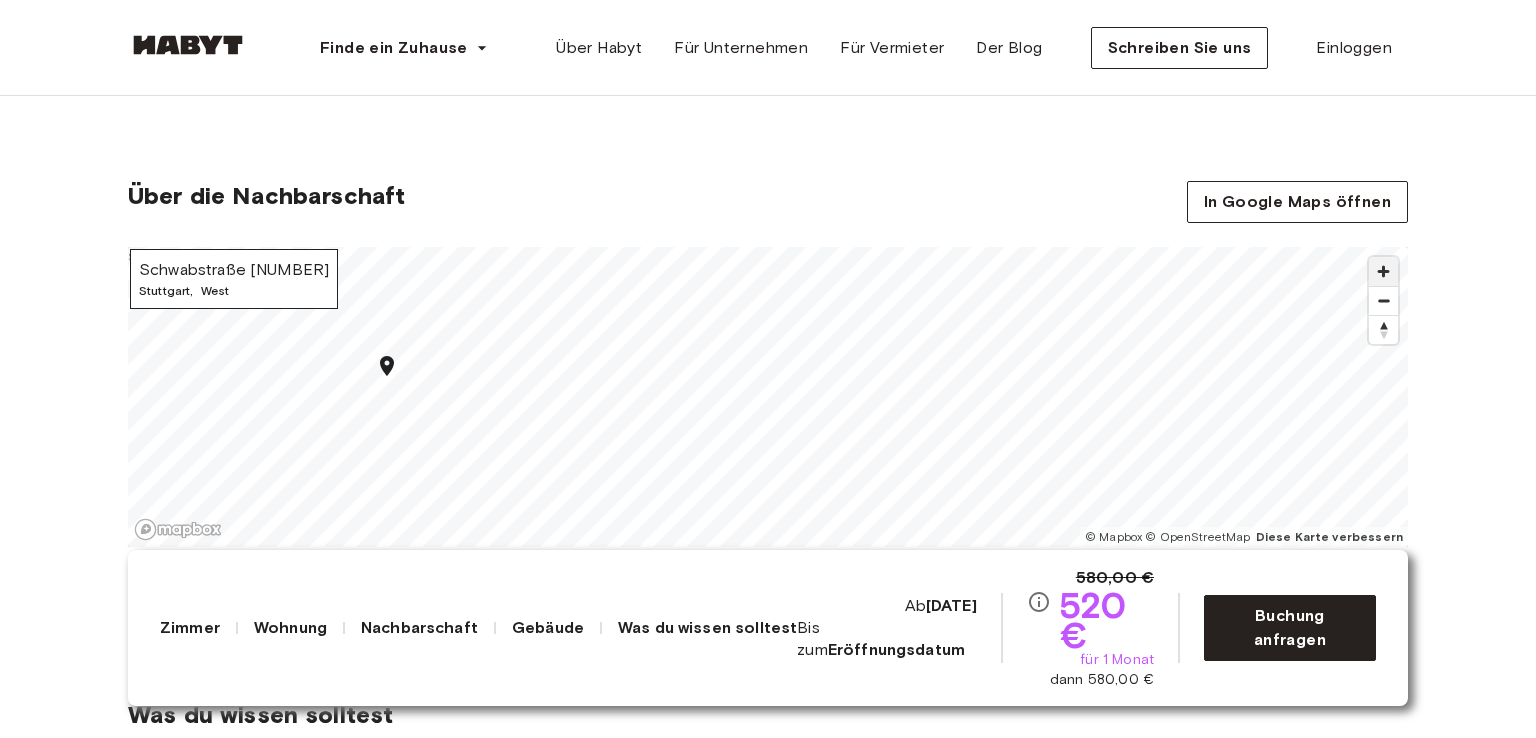 click at bounding box center (1383, 271) 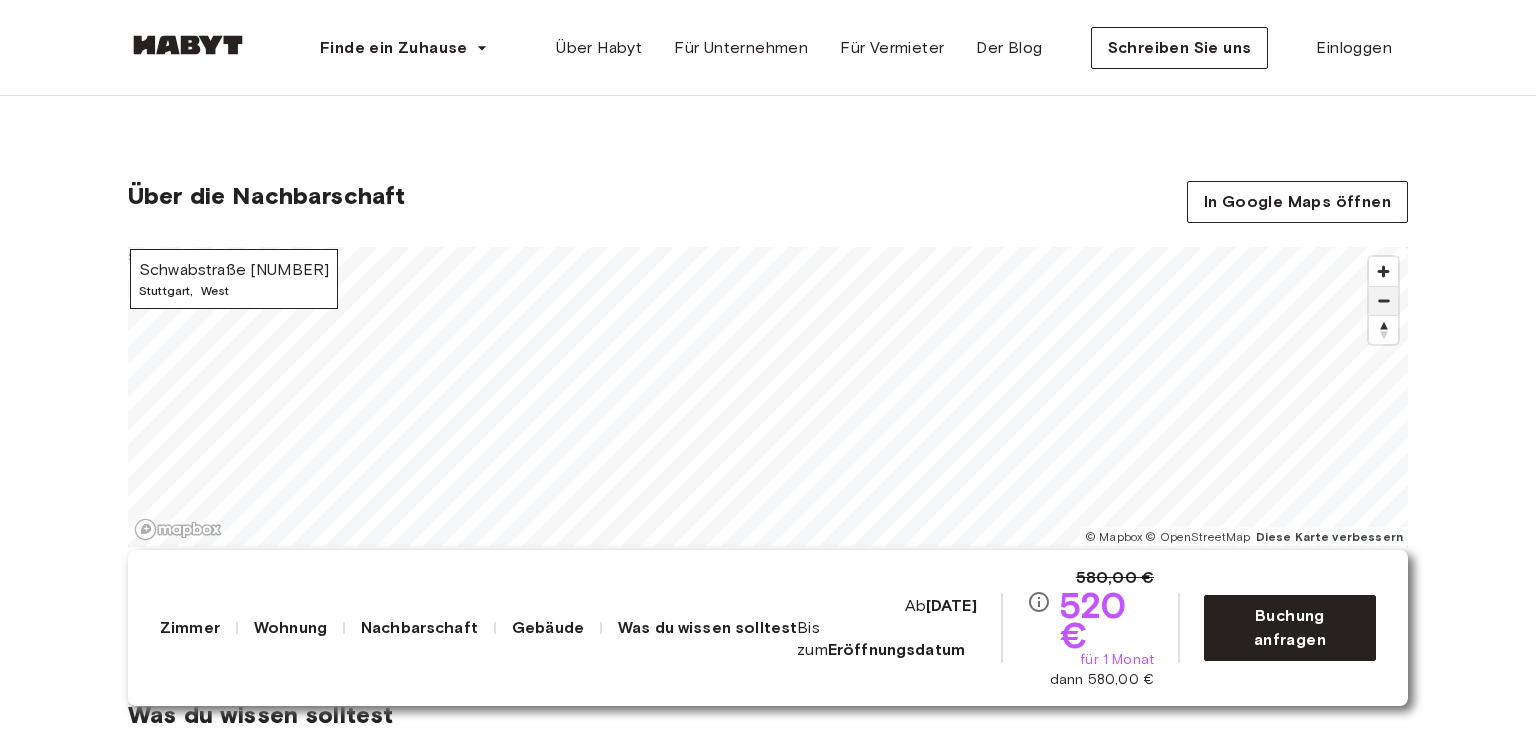 click at bounding box center (1383, 301) 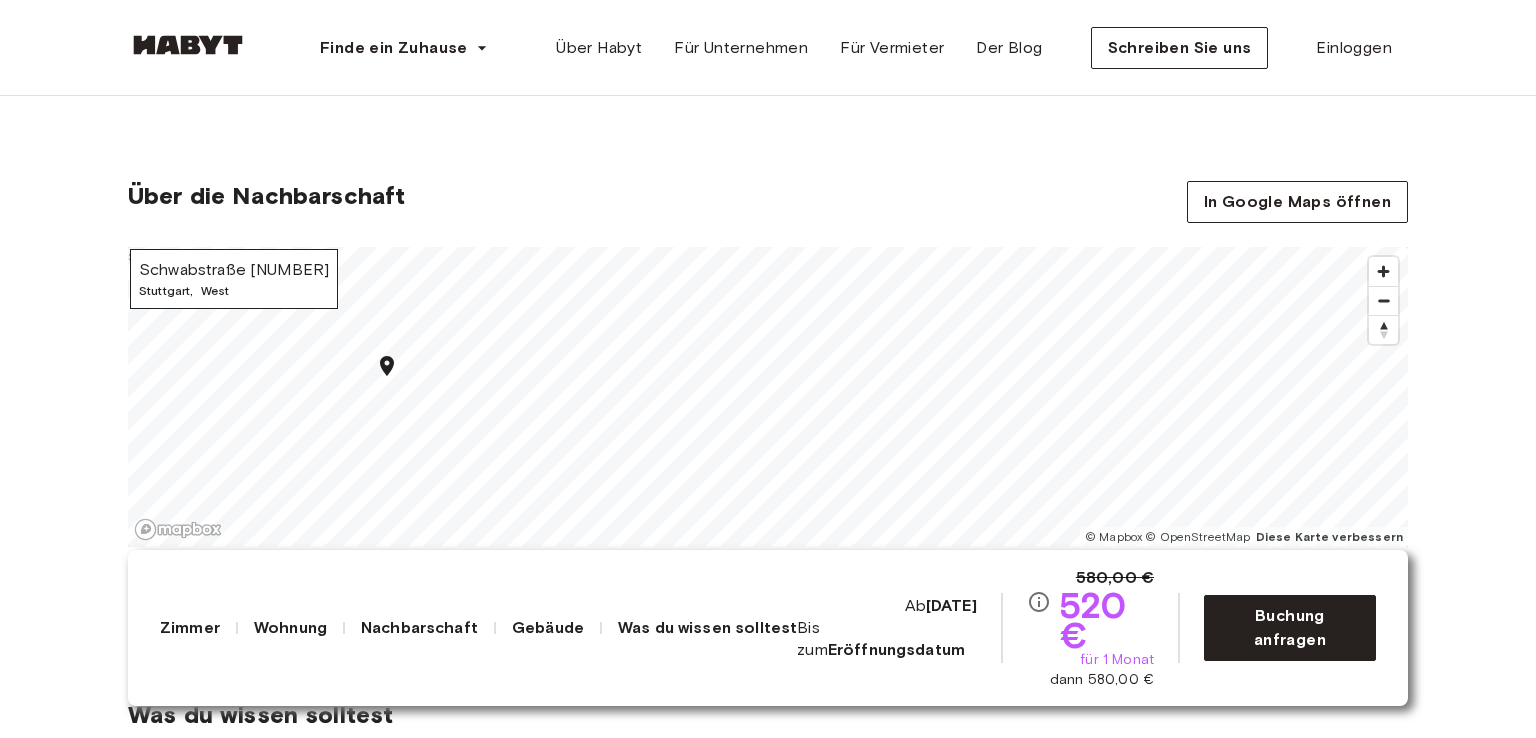 click on "Was du wissen solltest" at bounding box center (707, 627) 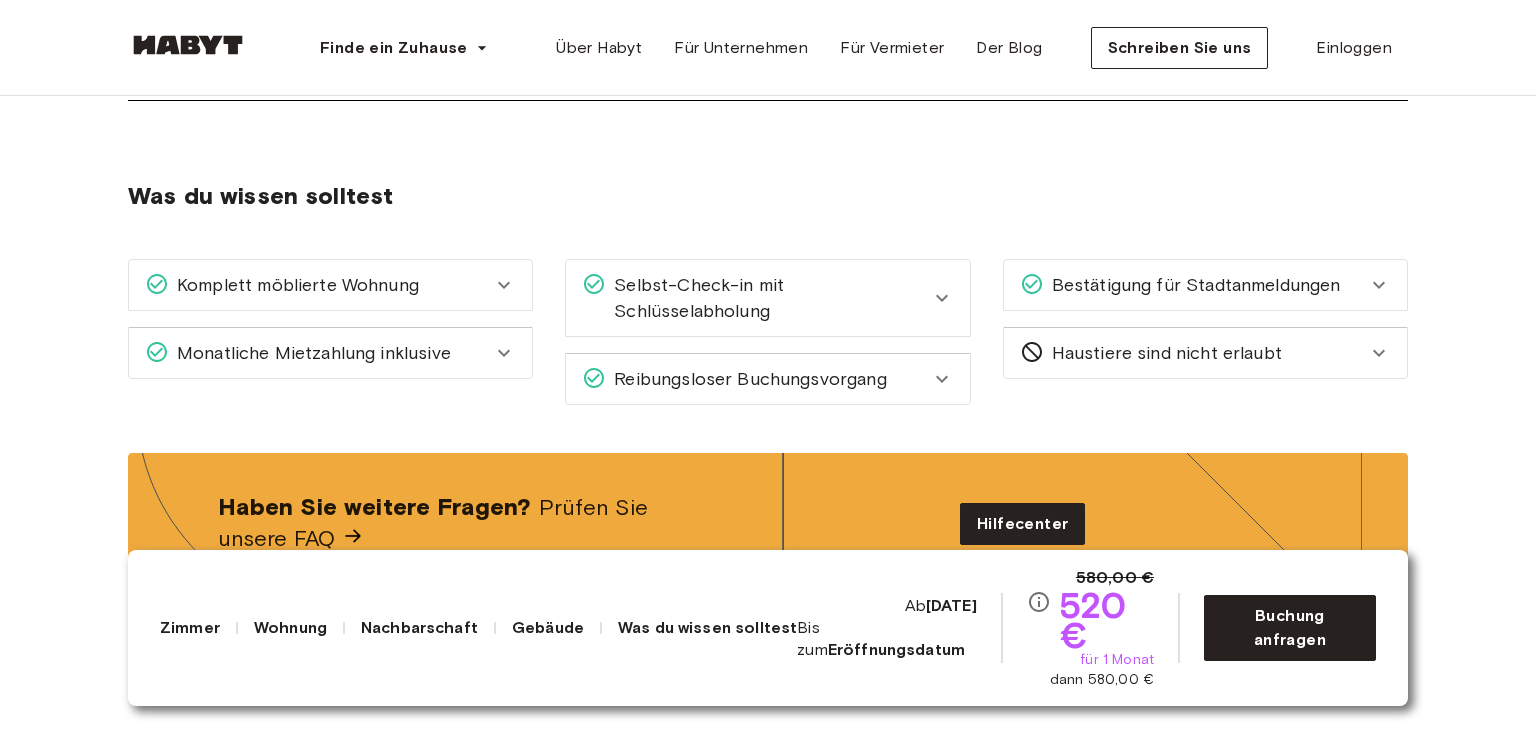 click on "Gebäude" at bounding box center [548, 627] 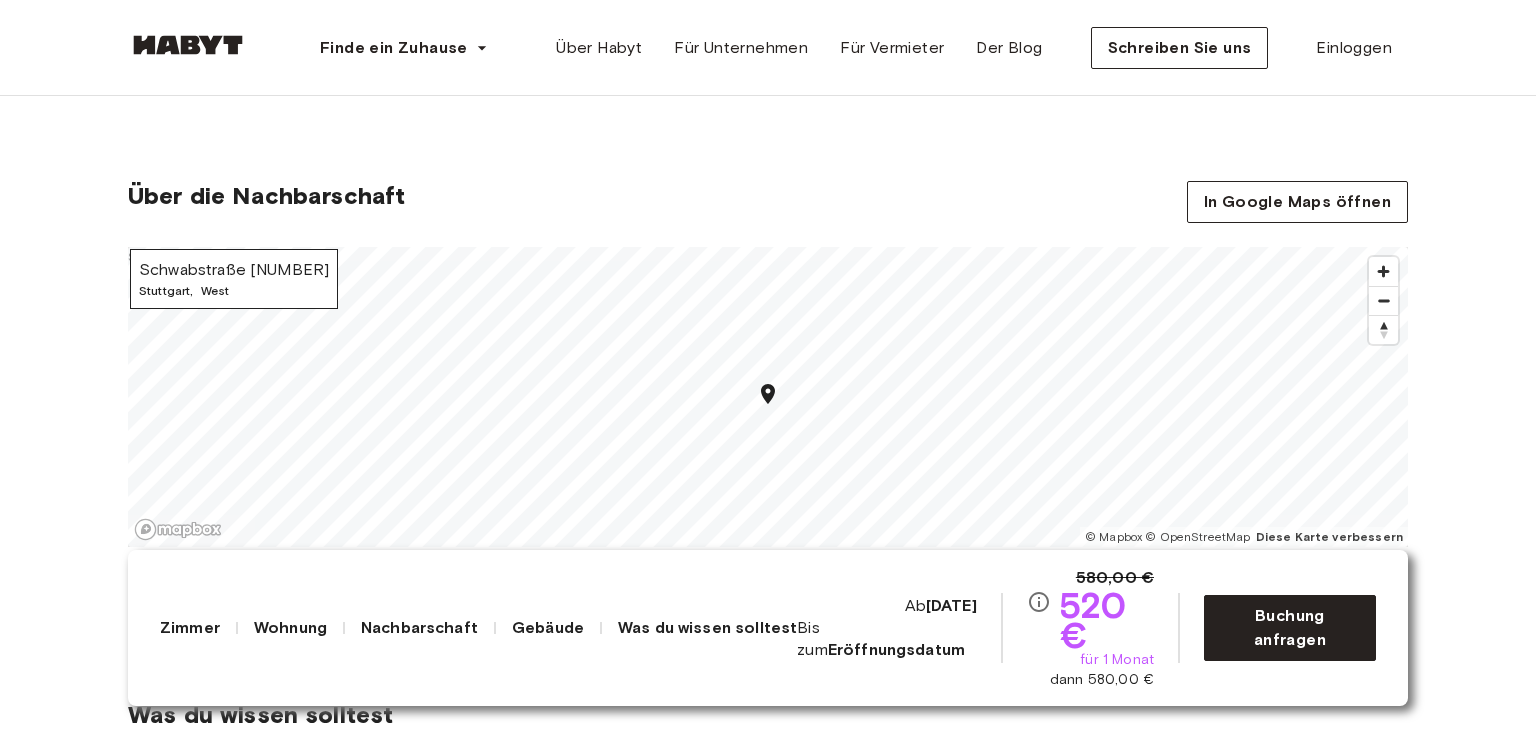 click on "Wohnung" at bounding box center (290, 627) 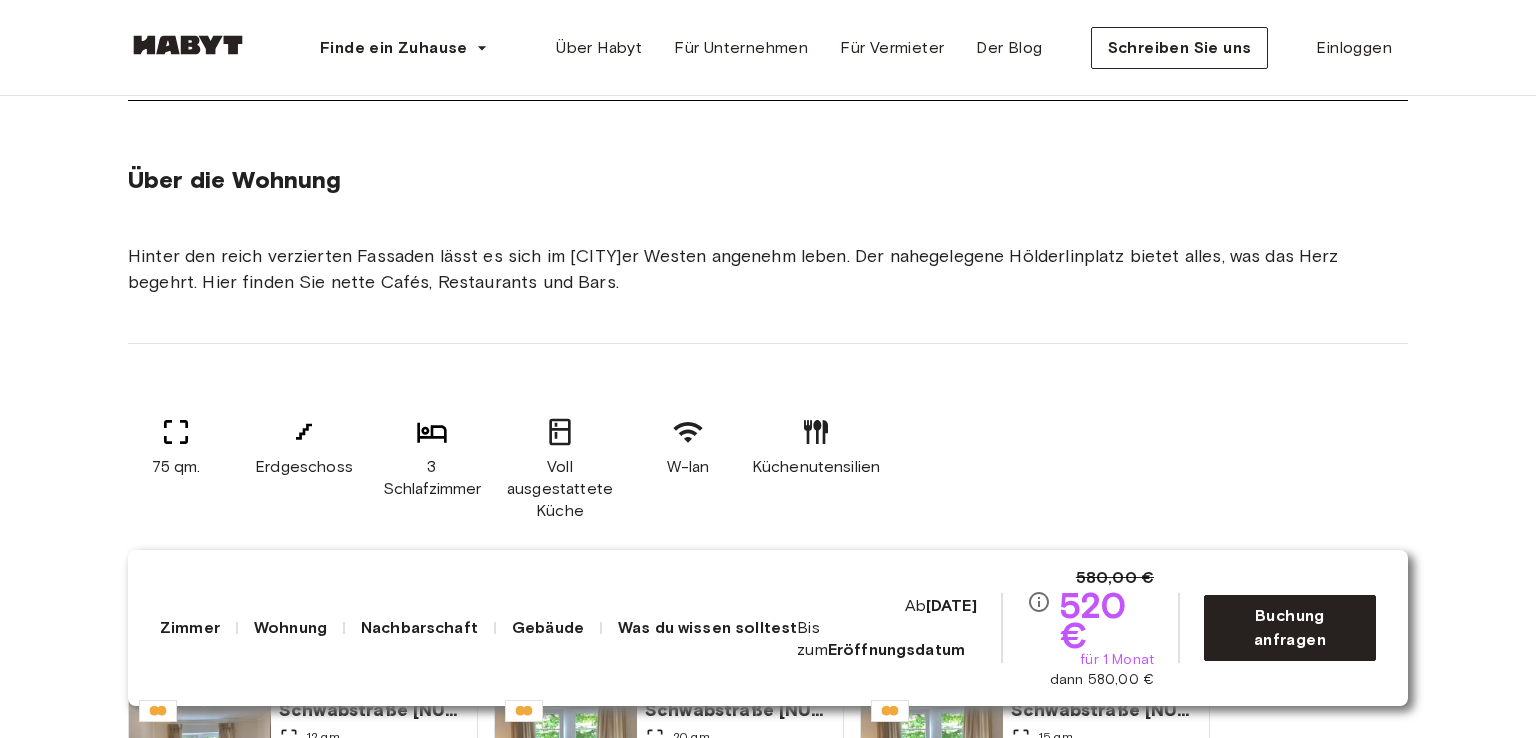 click on "Zimmer" at bounding box center (190, 627) 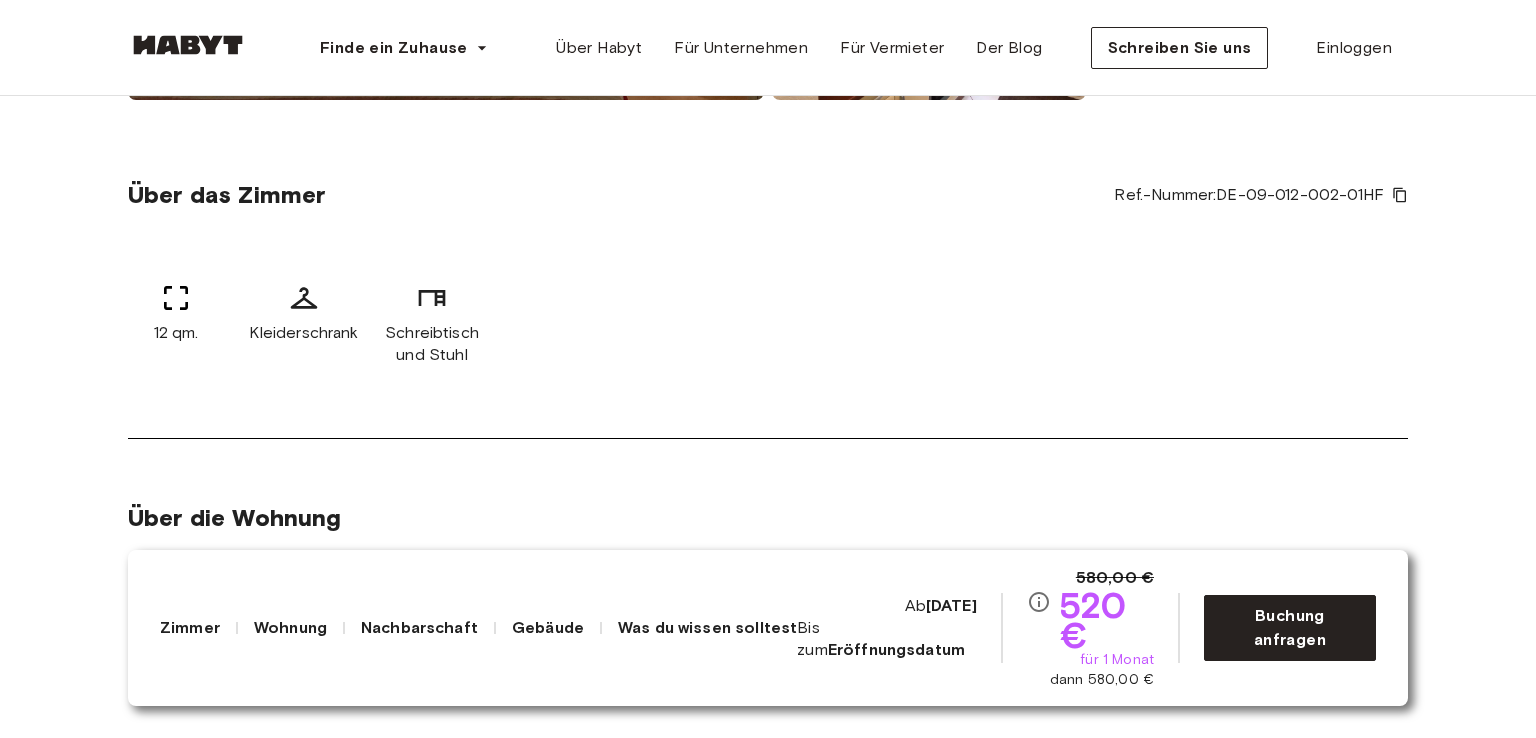 click on "Nachbarschaft" at bounding box center [419, 627] 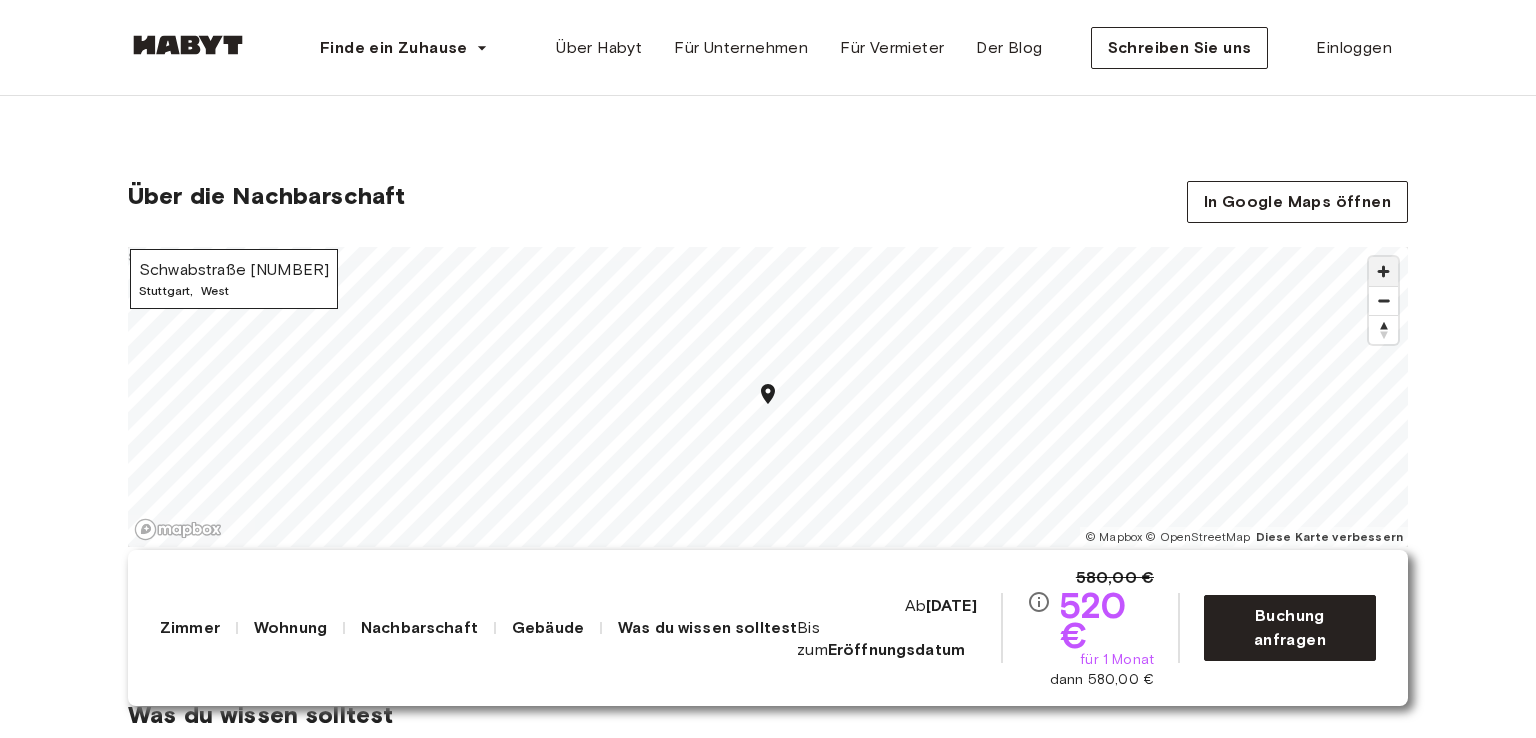 click at bounding box center [1383, 271] 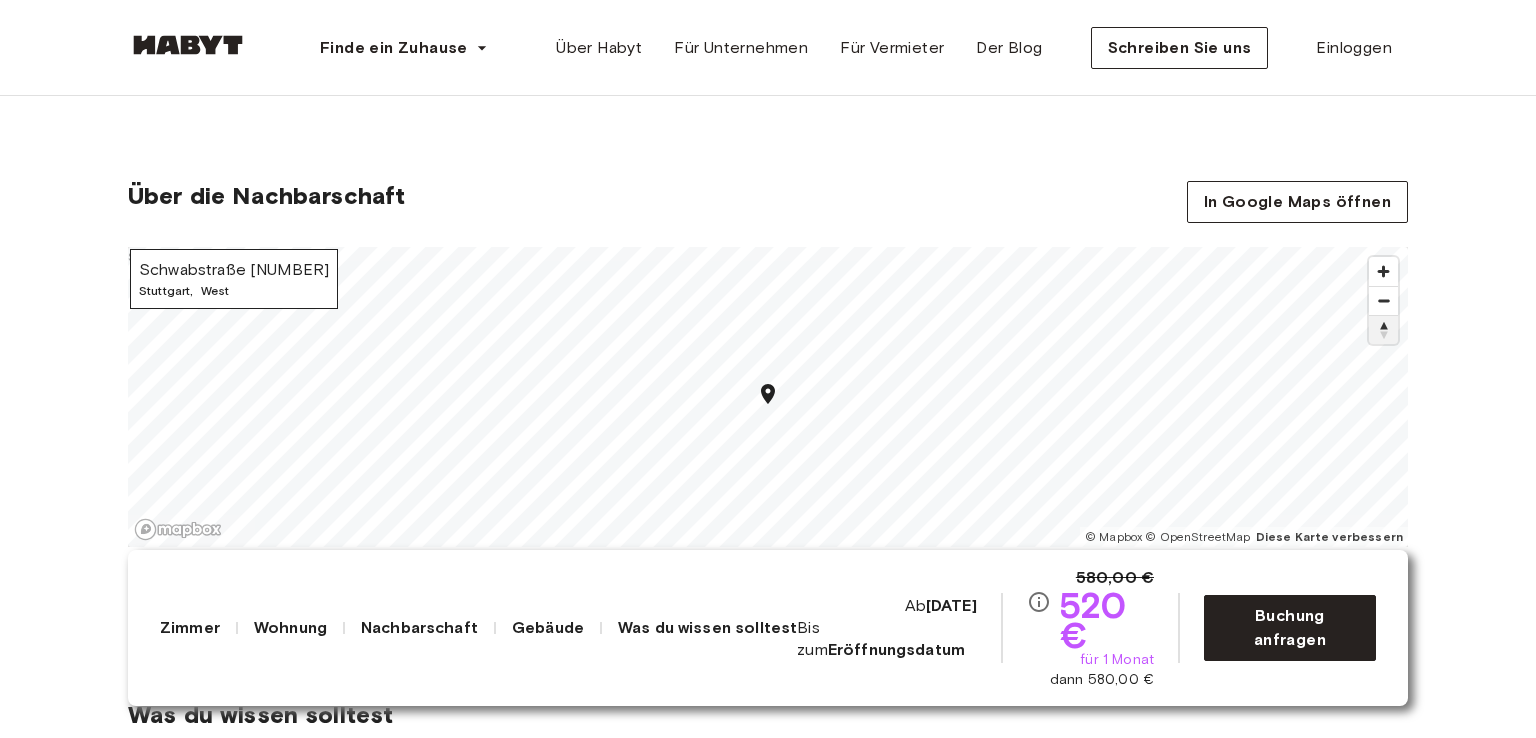 click at bounding box center (1383, 330) 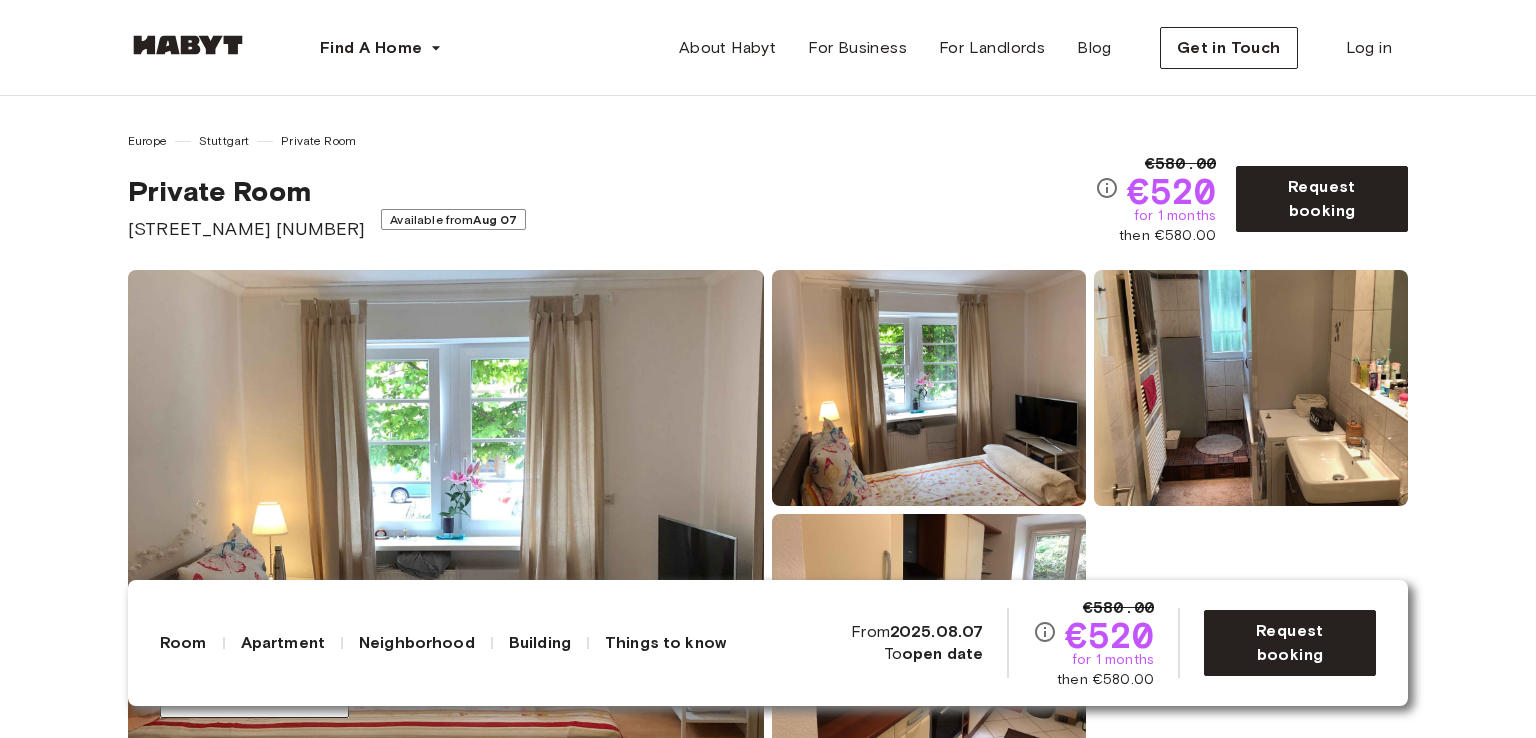 scroll, scrollTop: 0, scrollLeft: 0, axis: both 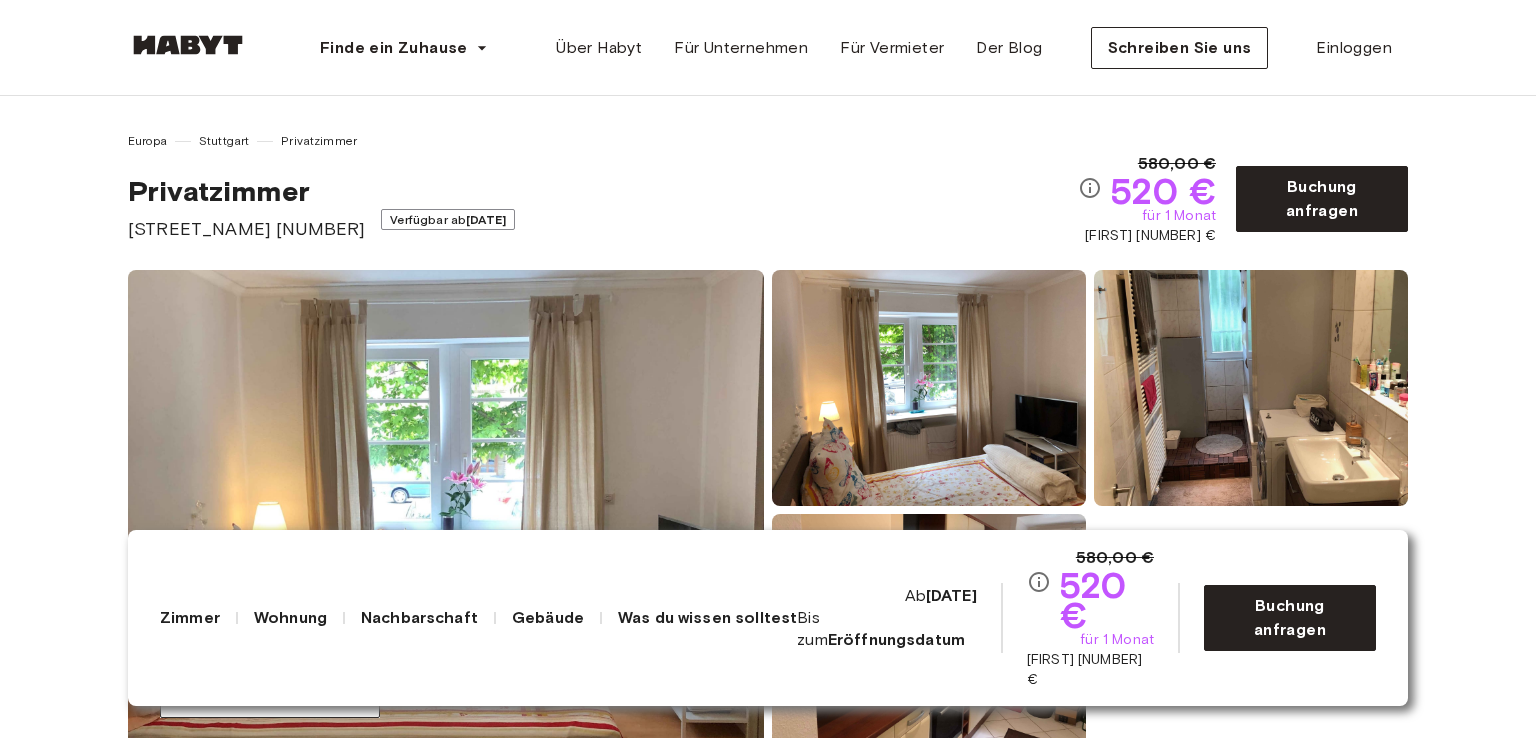 click on "Nachbarschaft" at bounding box center [419, 617] 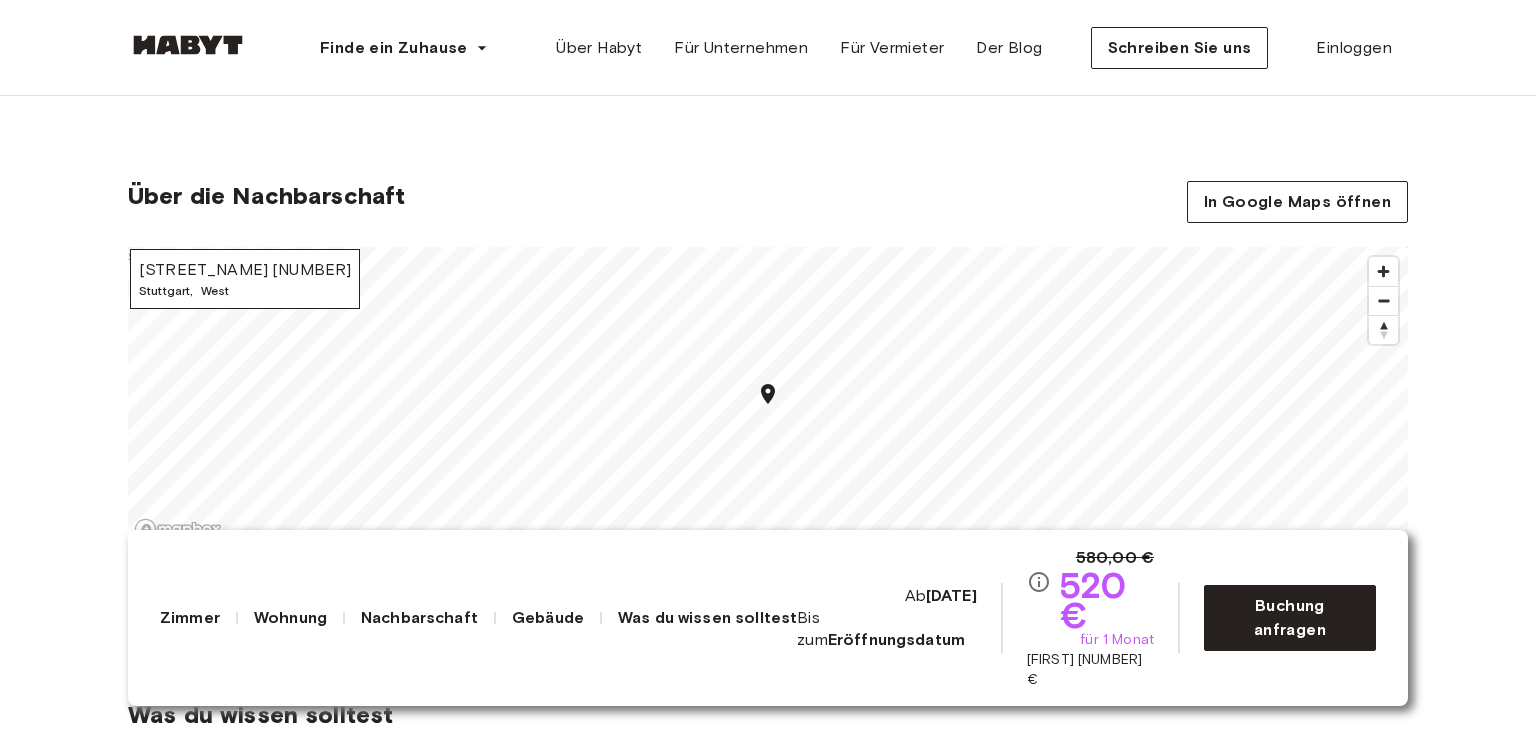 click on "Wohnung" at bounding box center (290, 617) 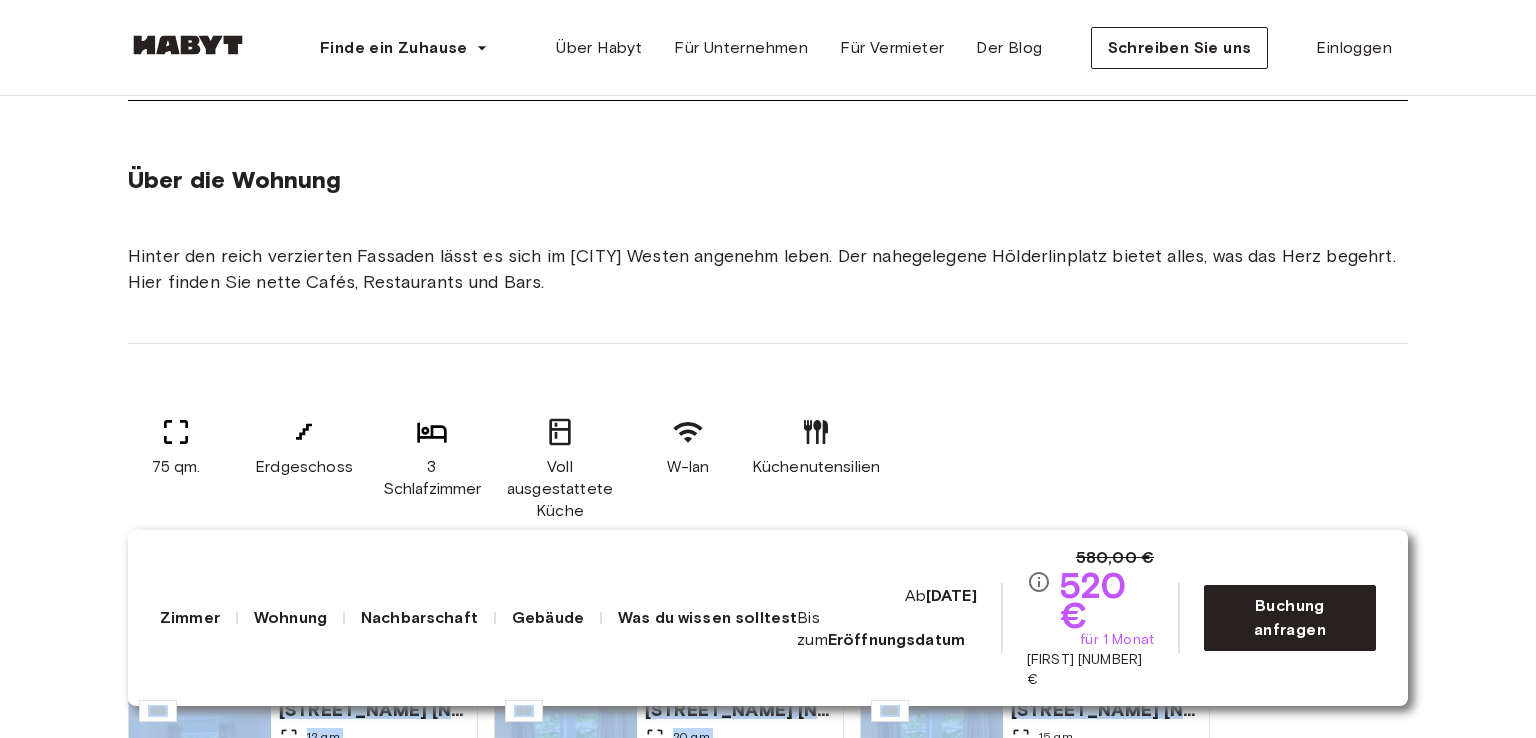 drag, startPoint x: 1524, startPoint y: 721, endPoint x: 1522, endPoint y: 664, distance: 57.035076 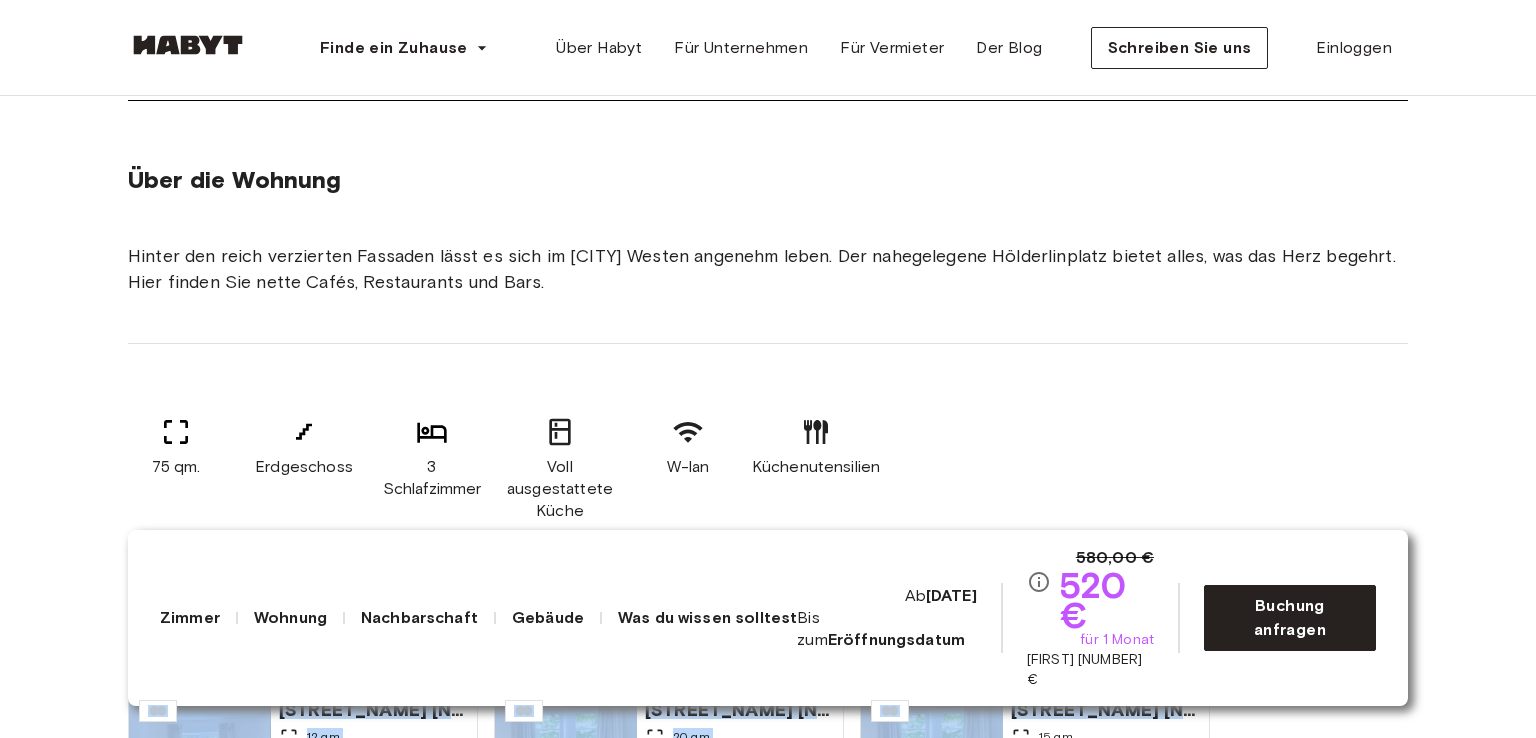 click on "Europa [CITY] Privatzimmer Privatzimmer [STREET_NAME] [NUMBER] Verfügbar ab 07. August 580,00 € 520 € für 1 Monat dann 580,00 € Buchung anfragen Alle Fotos anzeigen Über das Zimmer Ref.-Nummer: DE-09-012-002-01HF 12 qm. Kleiderschrank Schreibtisch und Stuhl Über die Wohnung Hinter den reich verzierten Fassaden lässt es sich im [CITY] Westen angenehm leben. Der nahegelegene Hölderlinplatz bietet alles, was das Herz begehrt. Hier finden Sie nette Cafés, Restaurants und Bars. 75 qm. Erdgeschoss 3 Schlafzimmer Voll ausgestattete Küche W-lan Küchenutensilien Alle Zimmer in dieser Wohnung [STREET_NAME] [NUMBER] 12 qm. 3 Schlafzimmer Erdgeschoss Ab 07. August 520 € monatlich [STREET_NAME] [NUMBER] 20 qm. 3 Schlafzimmer Erdgeschoss Ab 07. August 555 € monatlich [STREET_NAME] [NUMBER] 15 qm. 3 Schlafzimmer Erdgeschoss Ab 07. August 530 € monatlich Über die Nachbarschaft In Google Maps öffnen [STREET_NAME] [NUMBER] [CITY] , West © Mapbox © OpenStreetMap Diese Karte verbessern $ hier ." at bounding box center (768, 1862) 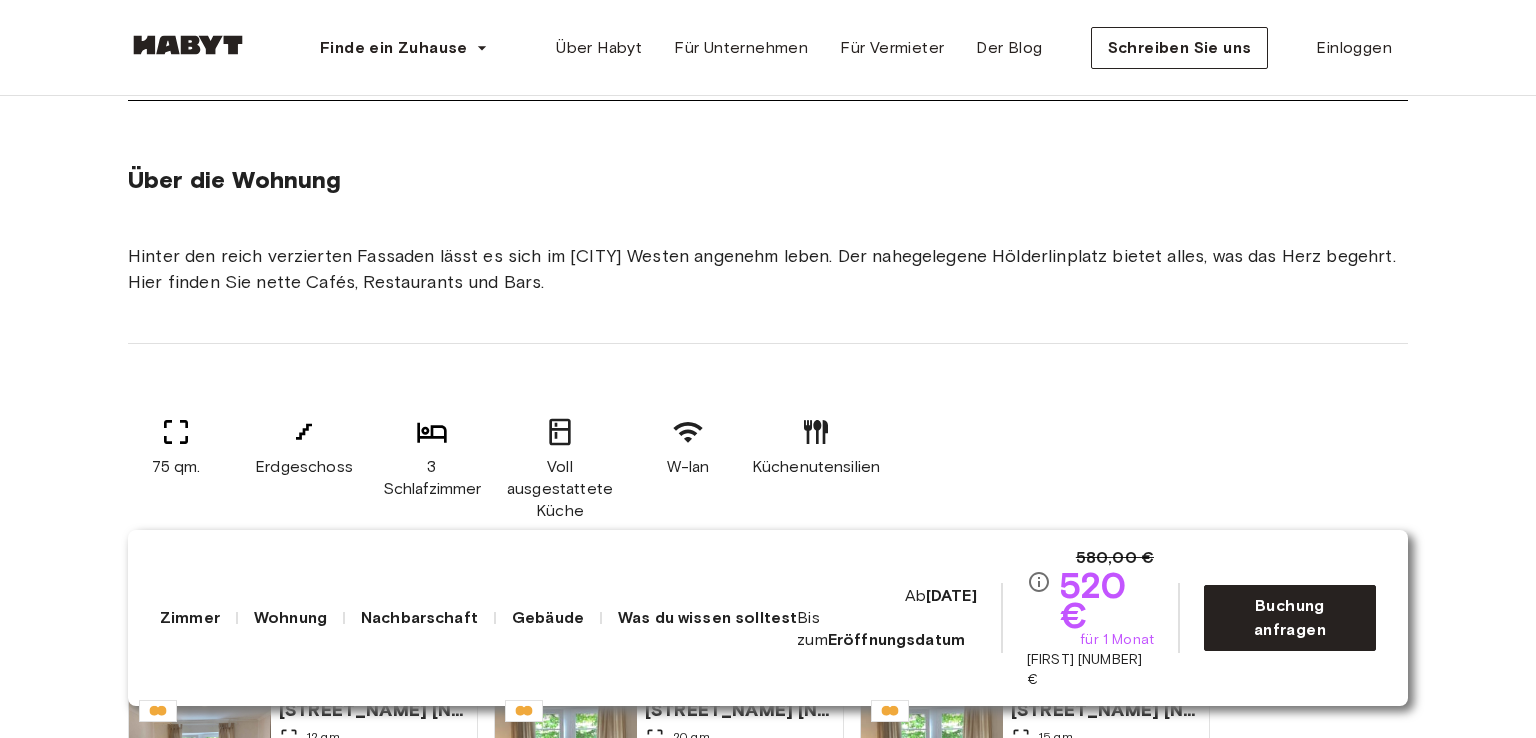 click on "Zimmer" at bounding box center (190, 617) 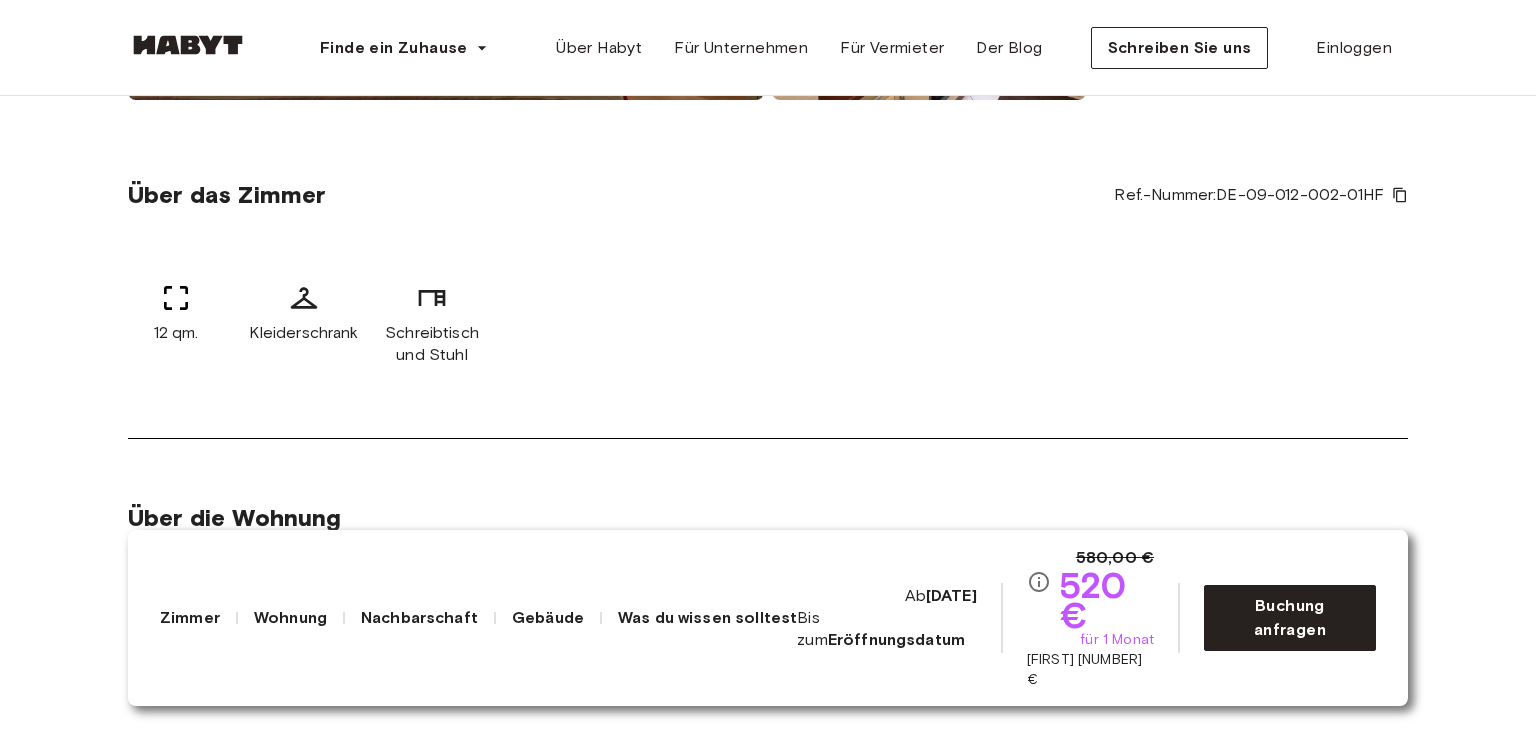 click on "Gebäude" at bounding box center (548, 617) 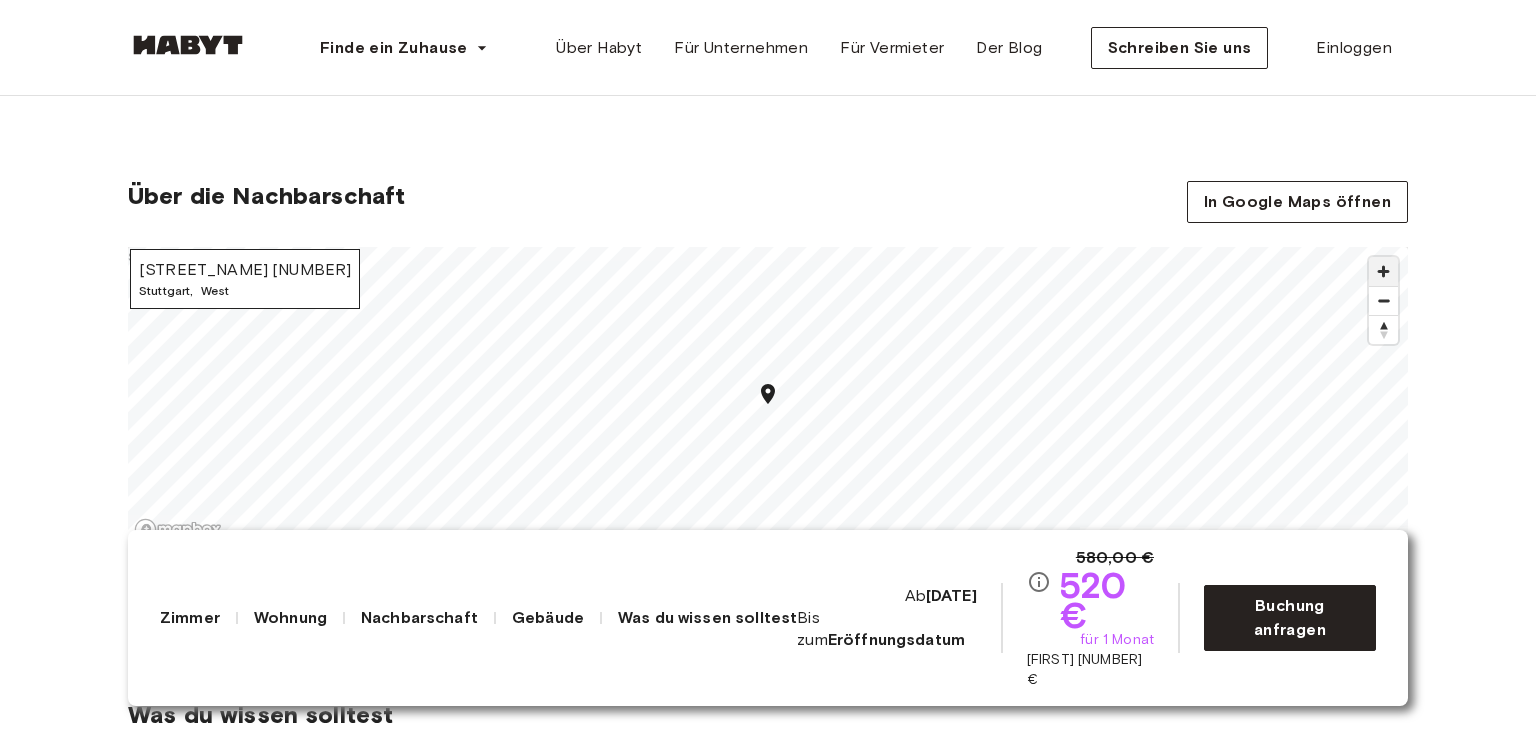 click at bounding box center [1383, 271] 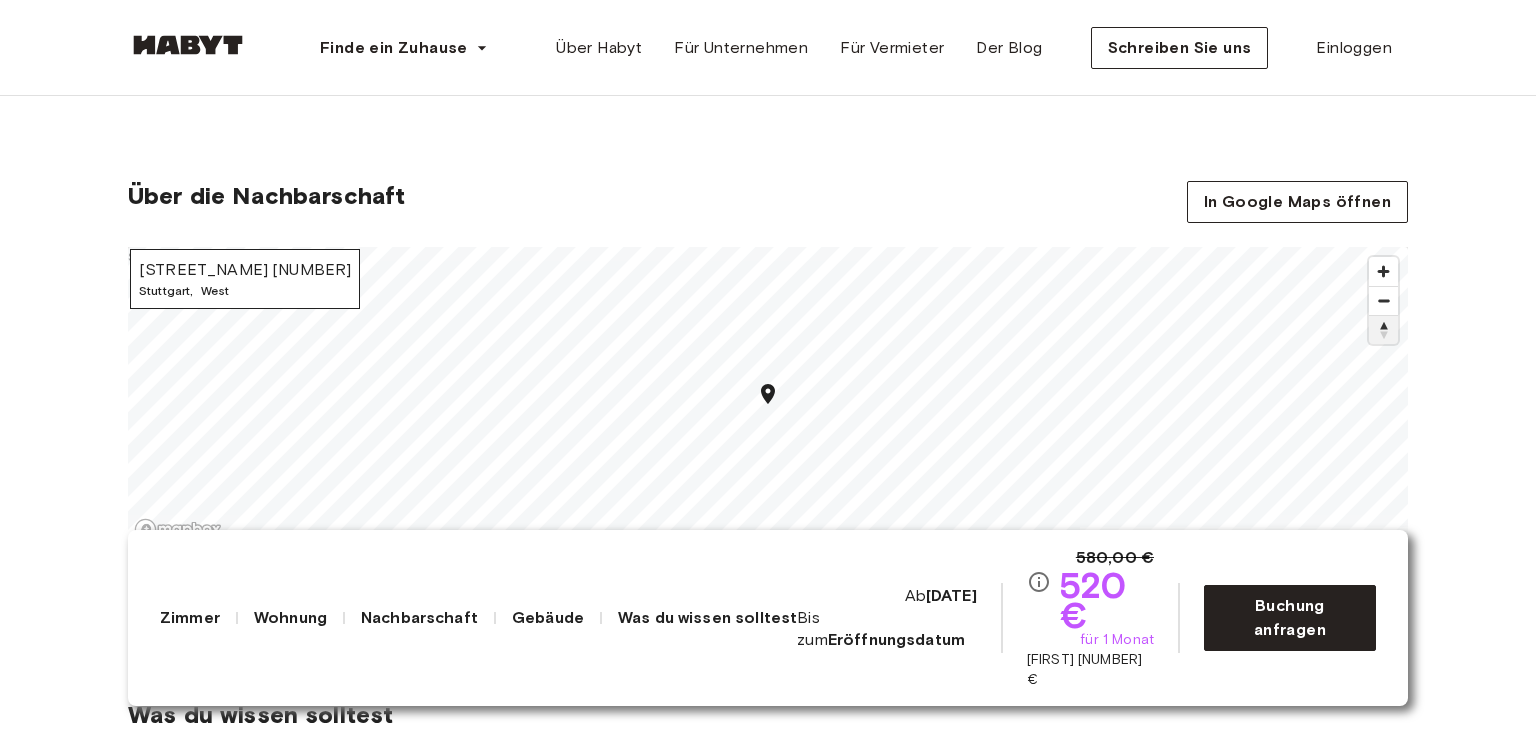 click at bounding box center [1383, 330] 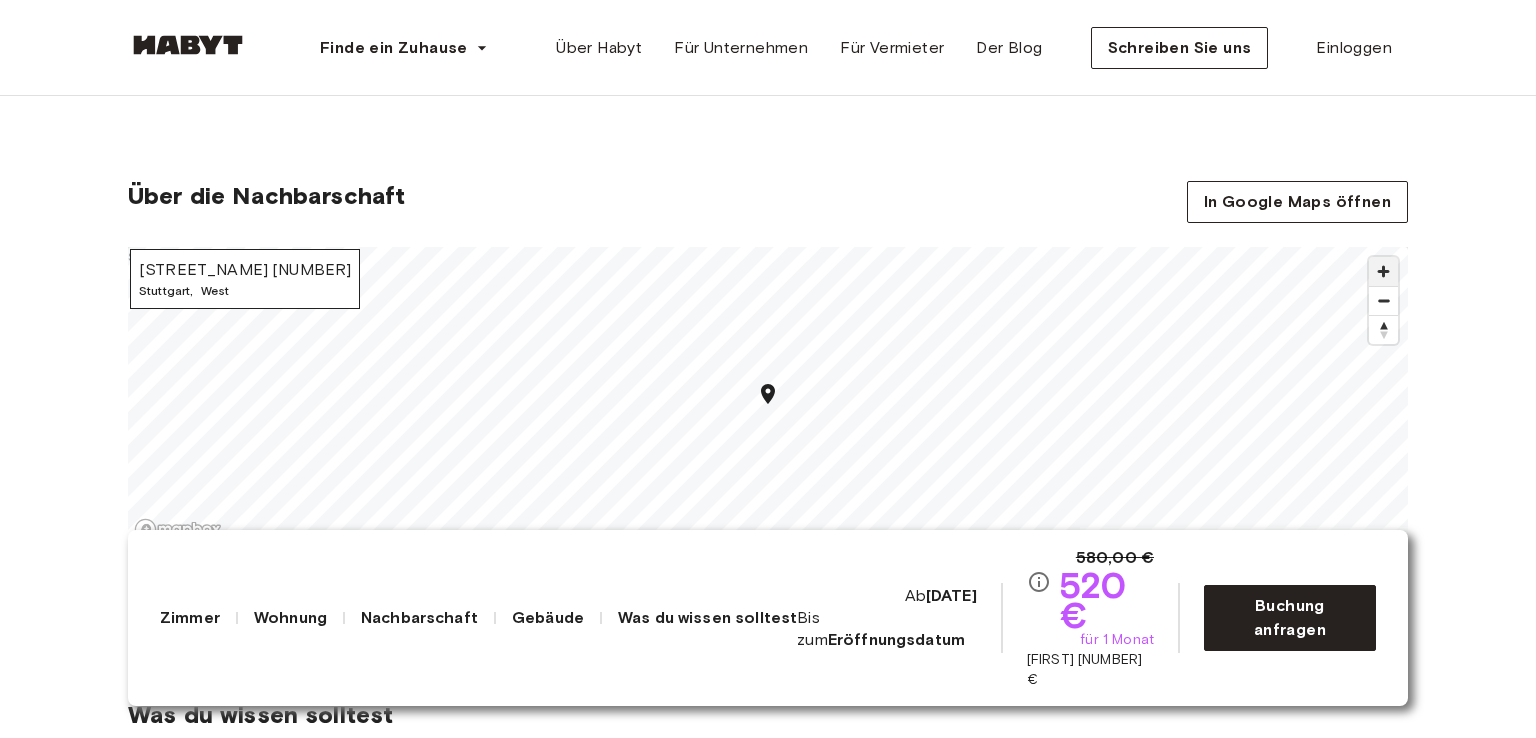 click at bounding box center [1383, 271] 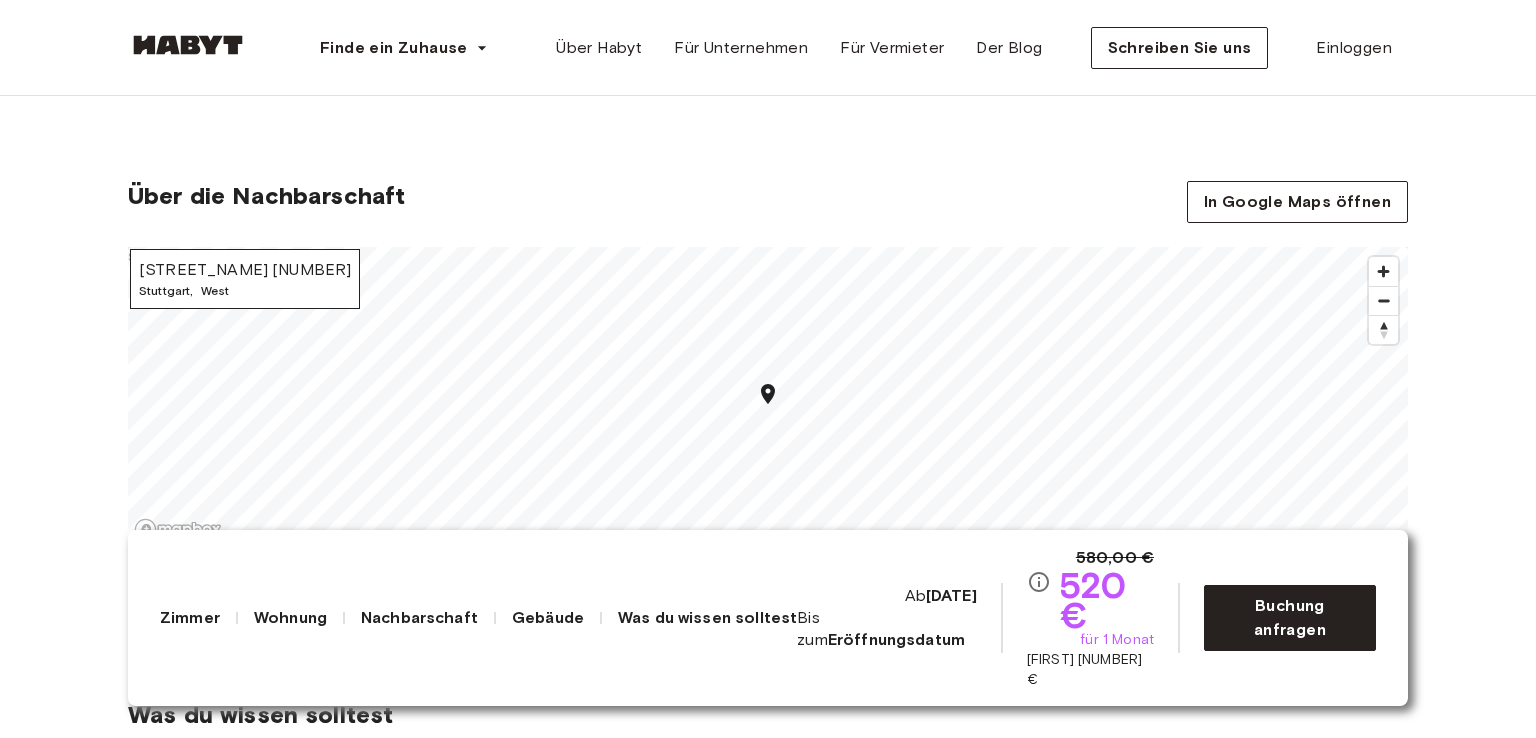 click on "Diese Karte verbessern" at bounding box center (1329, 536) 